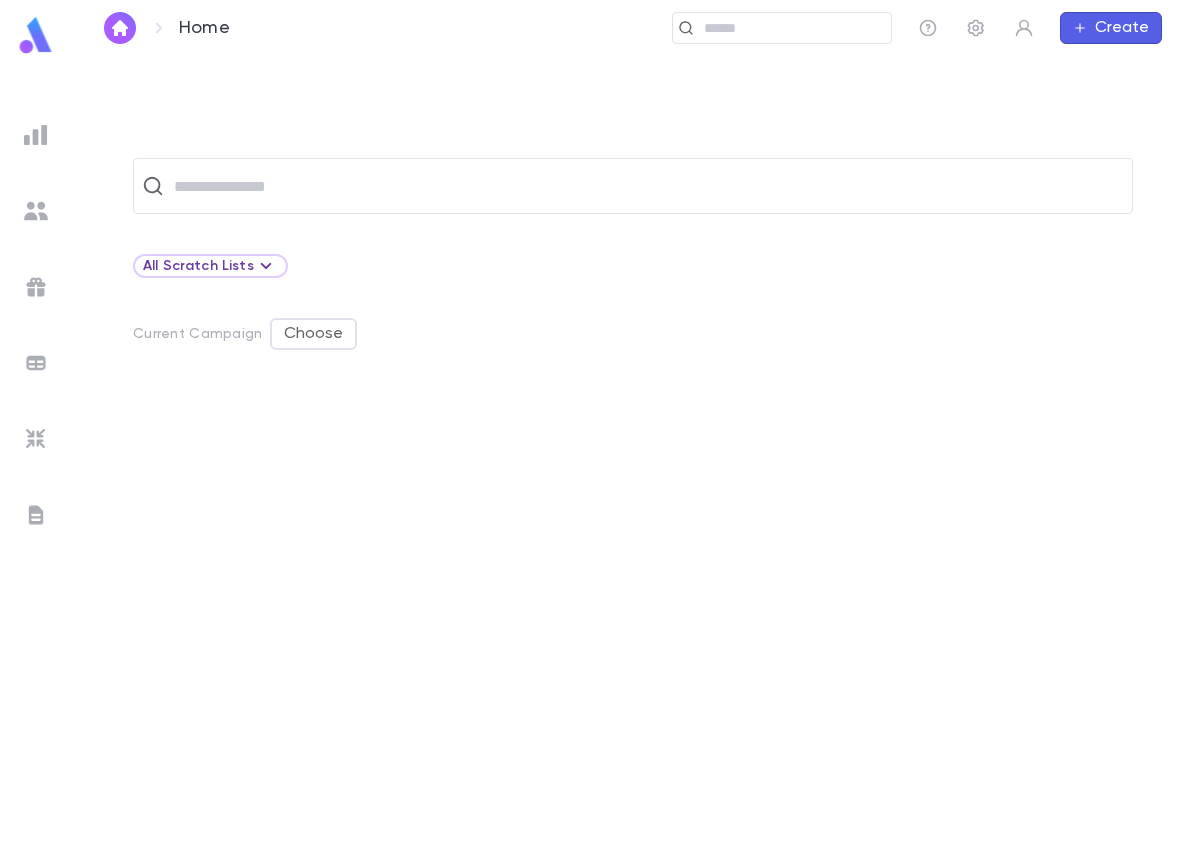 scroll, scrollTop: 0, scrollLeft: 0, axis: both 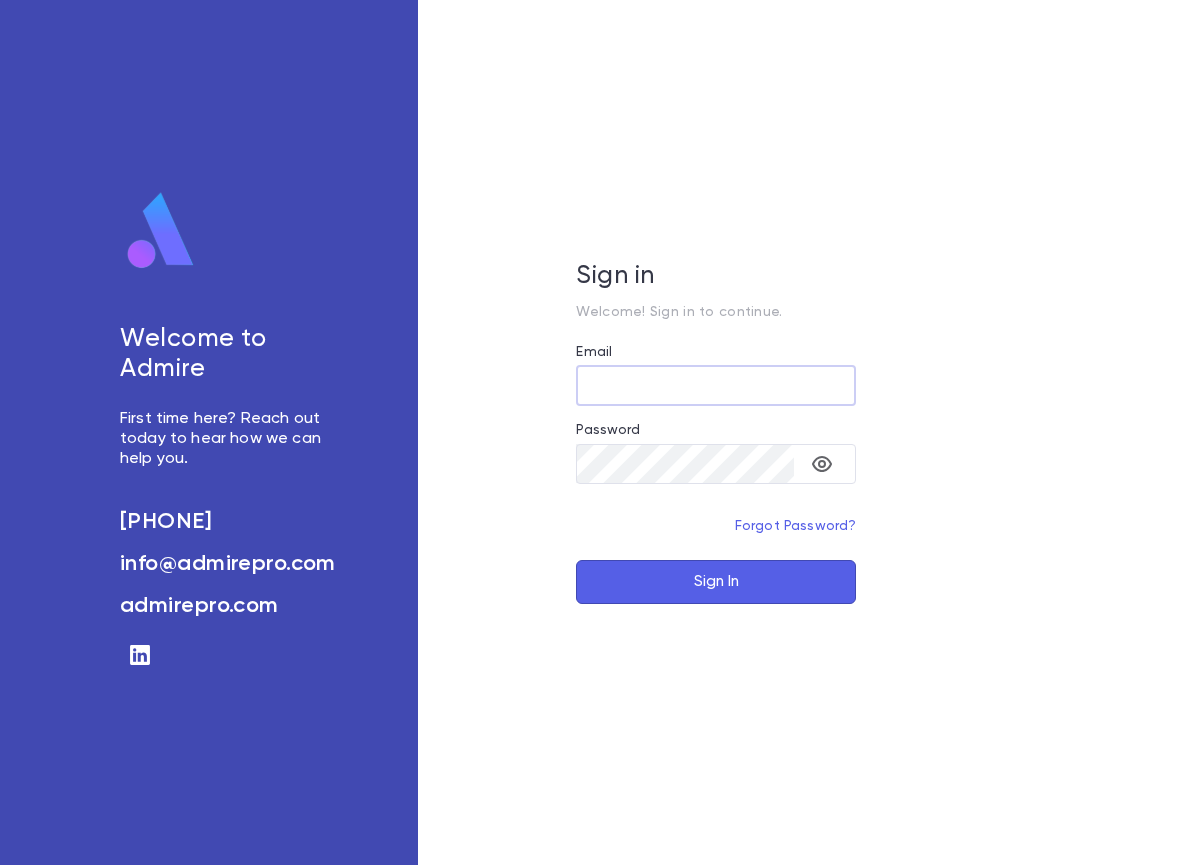 click on "Email" at bounding box center [716, 385] 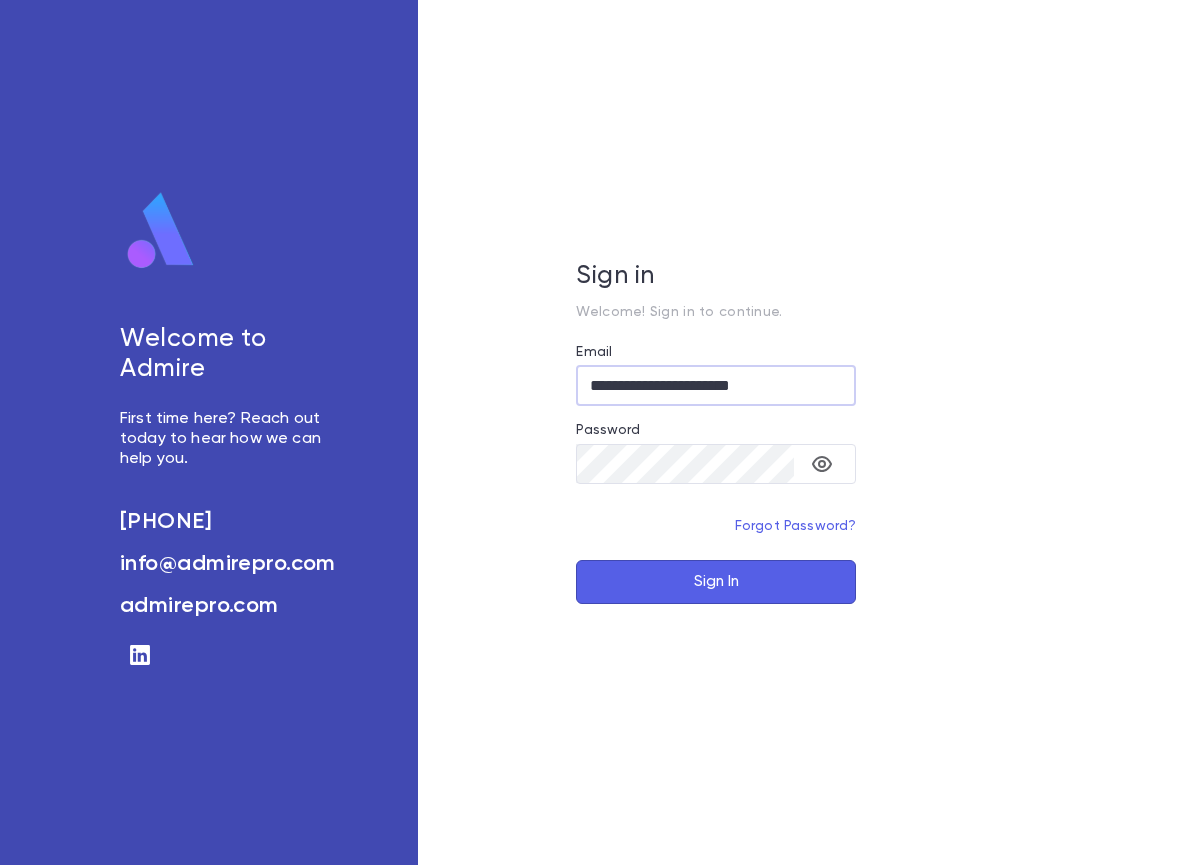 click on "Sign In" at bounding box center (716, 582) 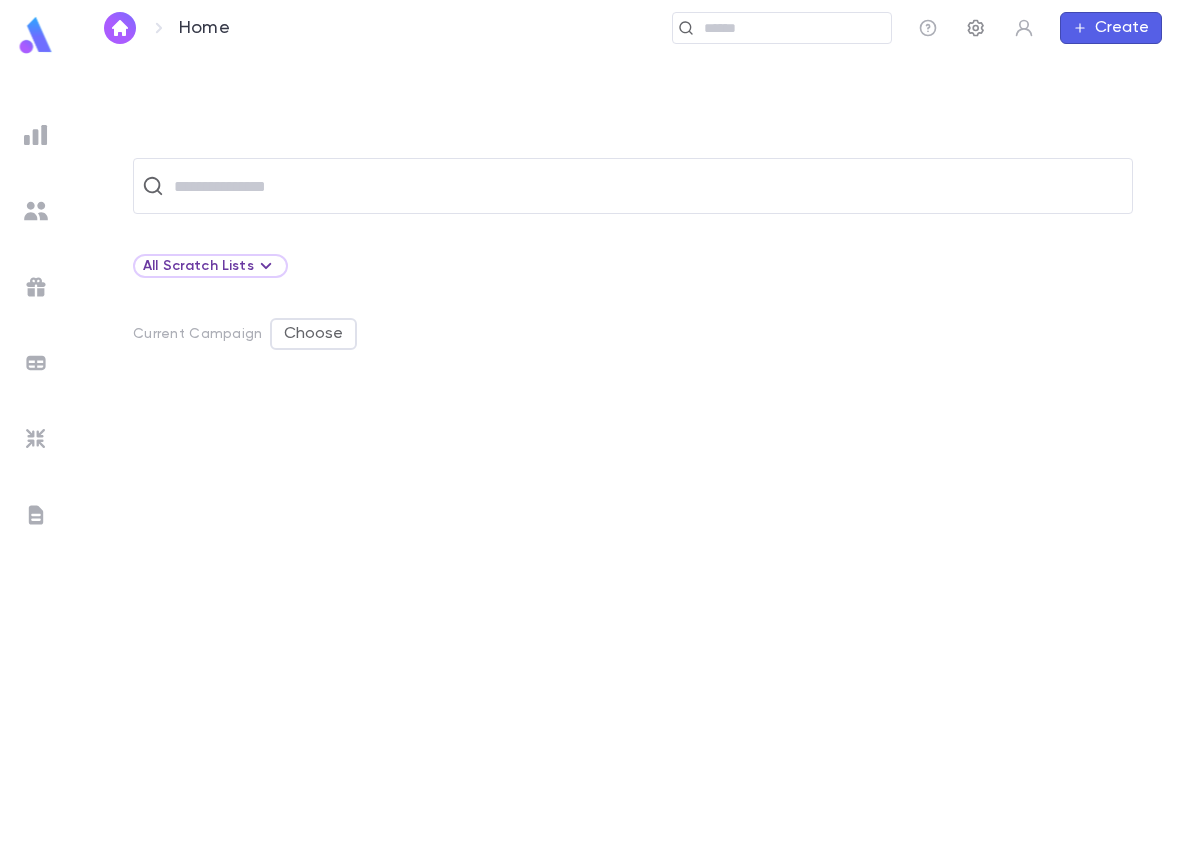 click 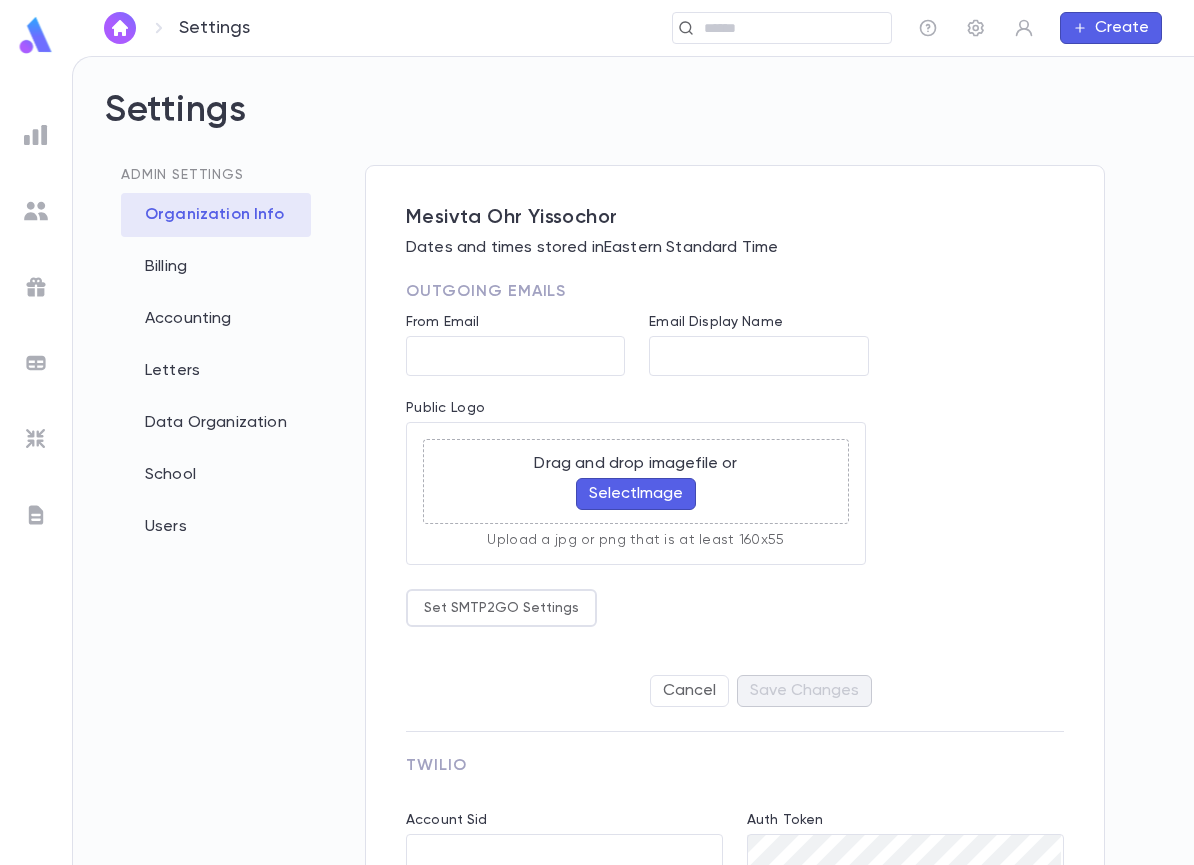 type 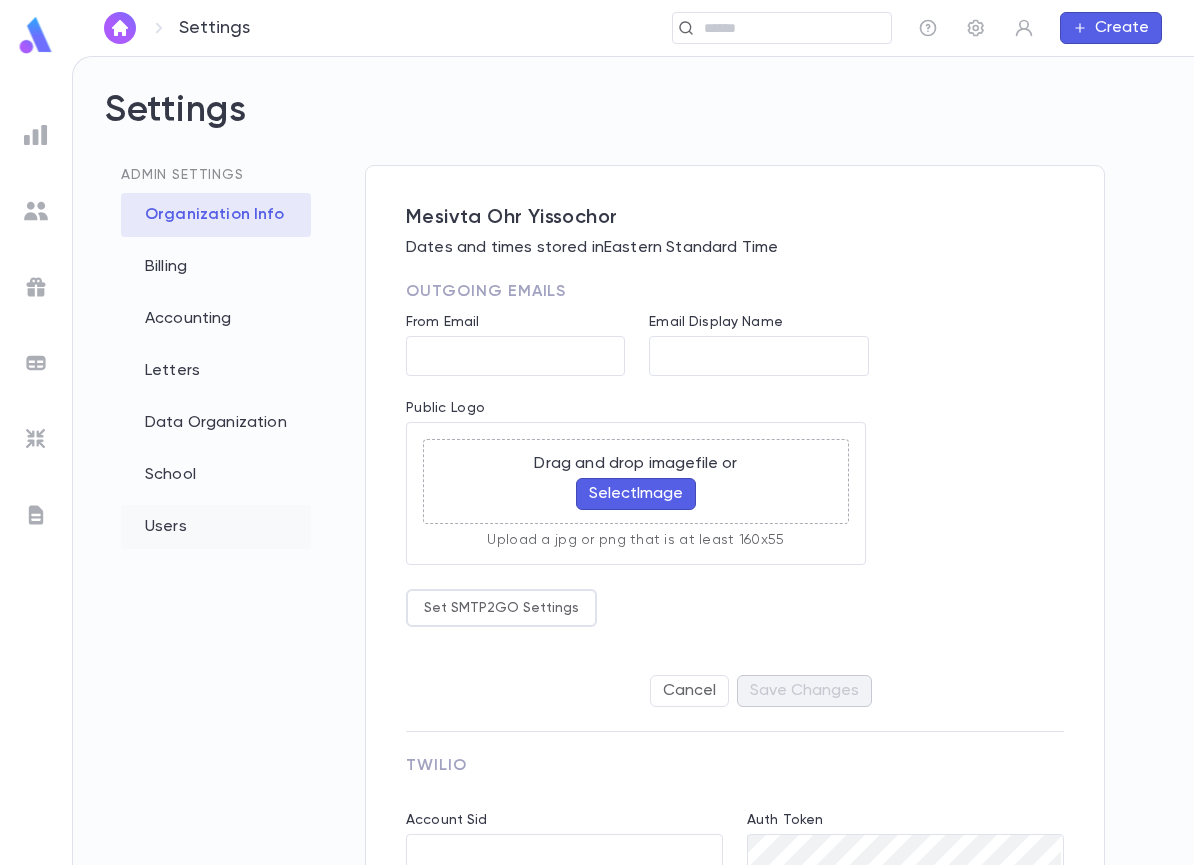 click on "Users" at bounding box center [216, 527] 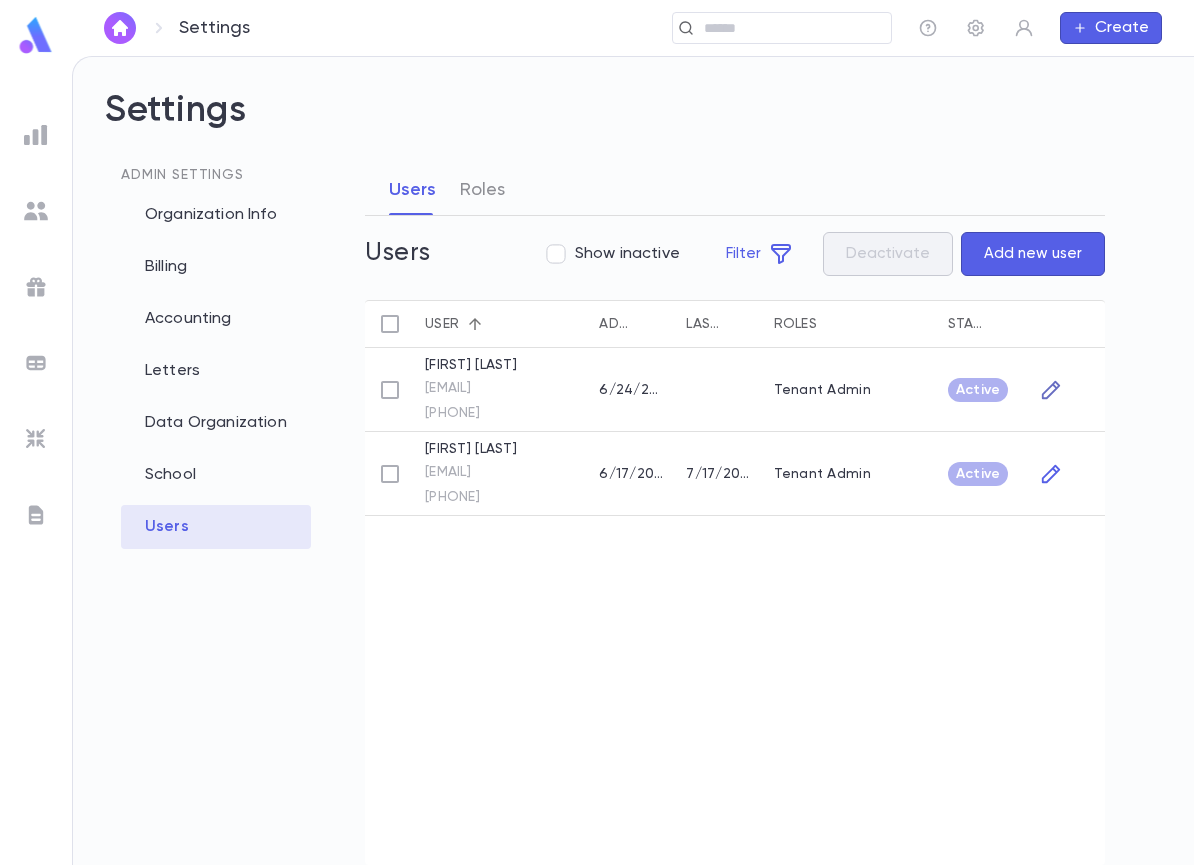 click 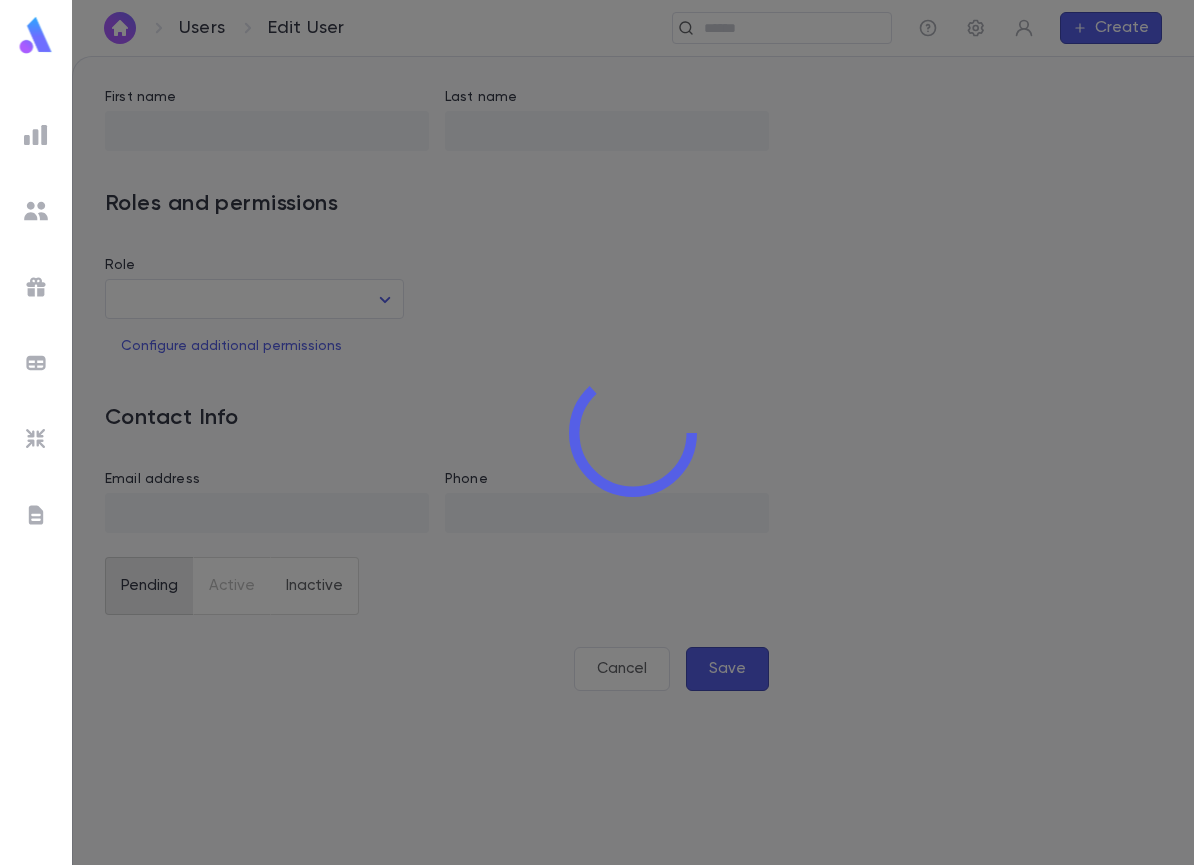 type on "******" 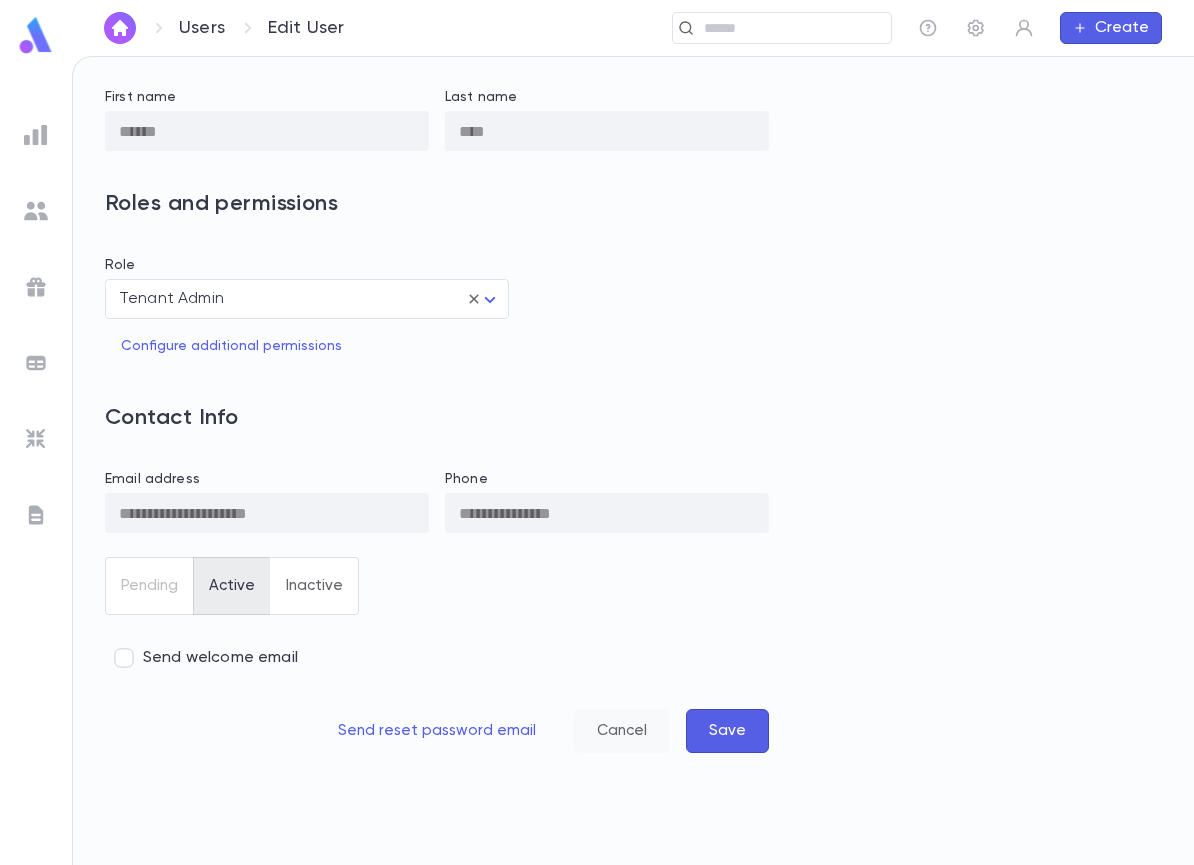 click on "Cancel" at bounding box center [622, 731] 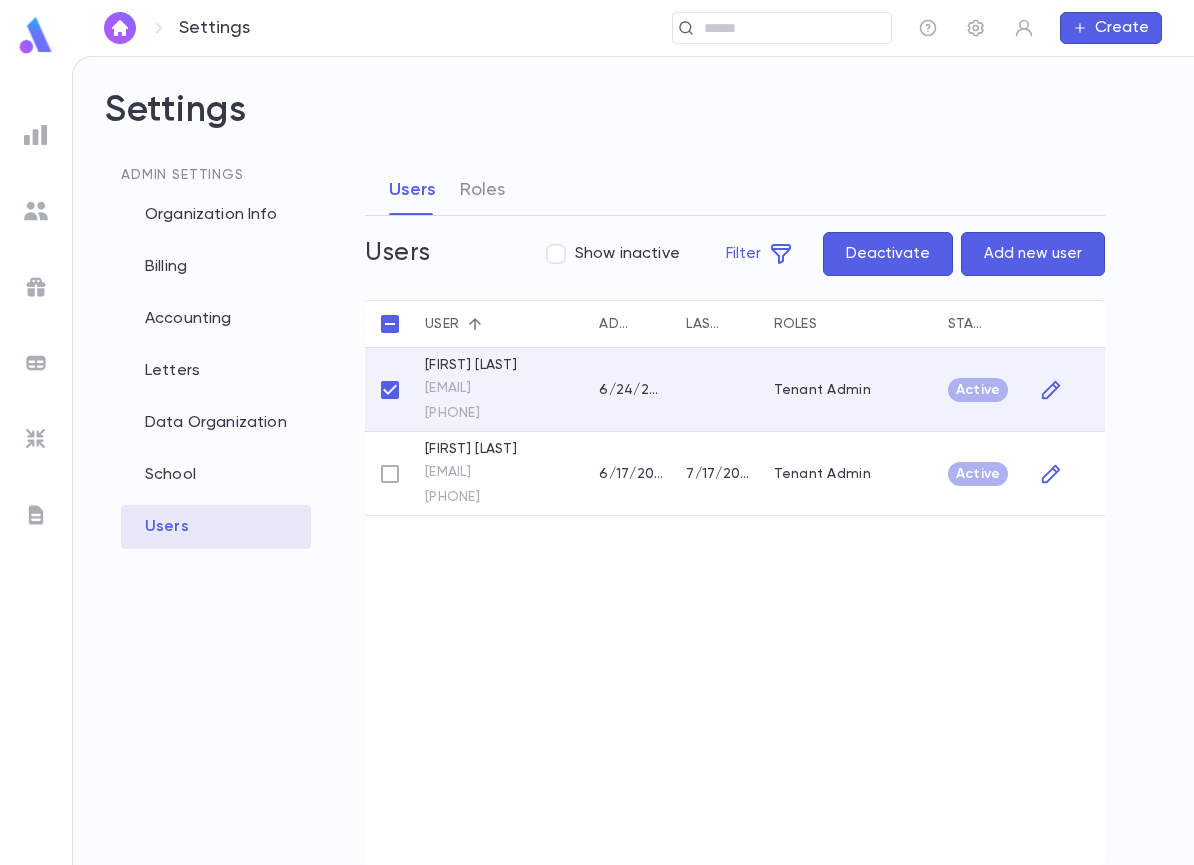 click on "Deactivate" at bounding box center [888, 254] 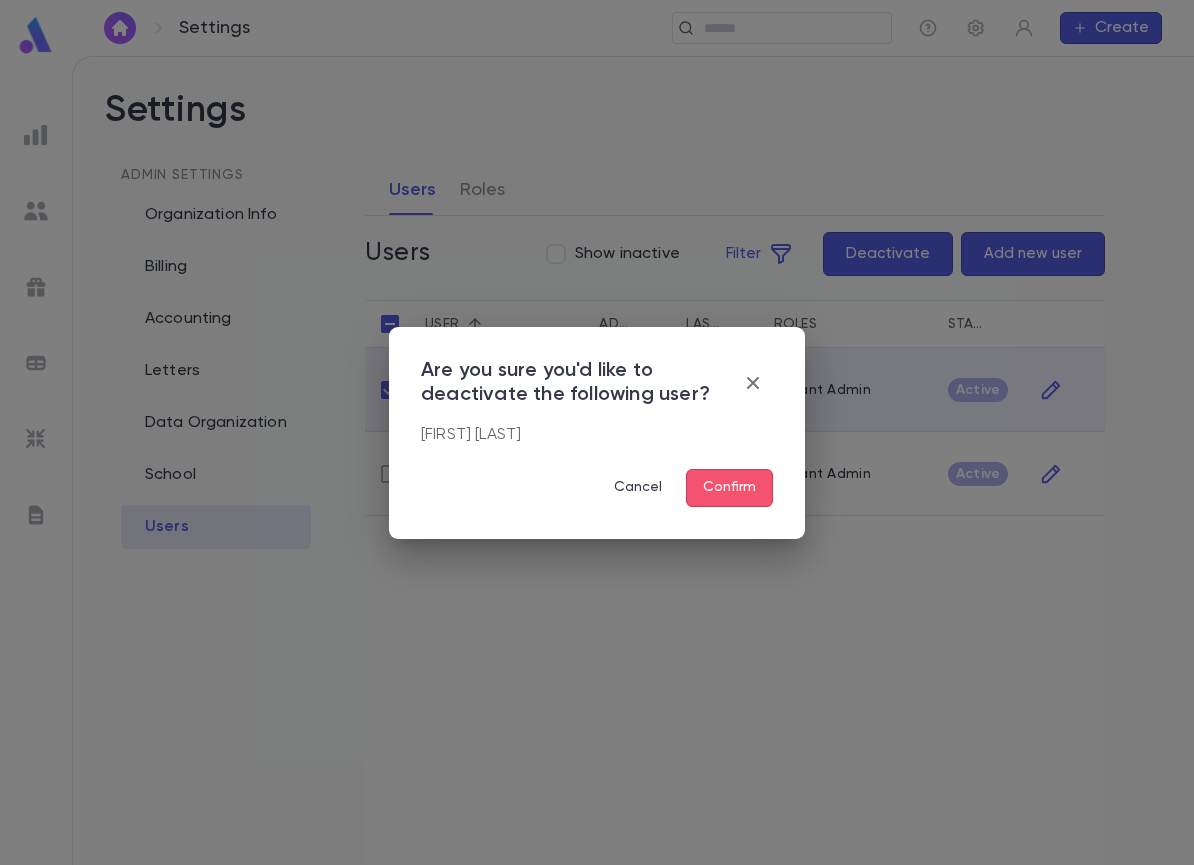 click on "Confirm" at bounding box center (729, 488) 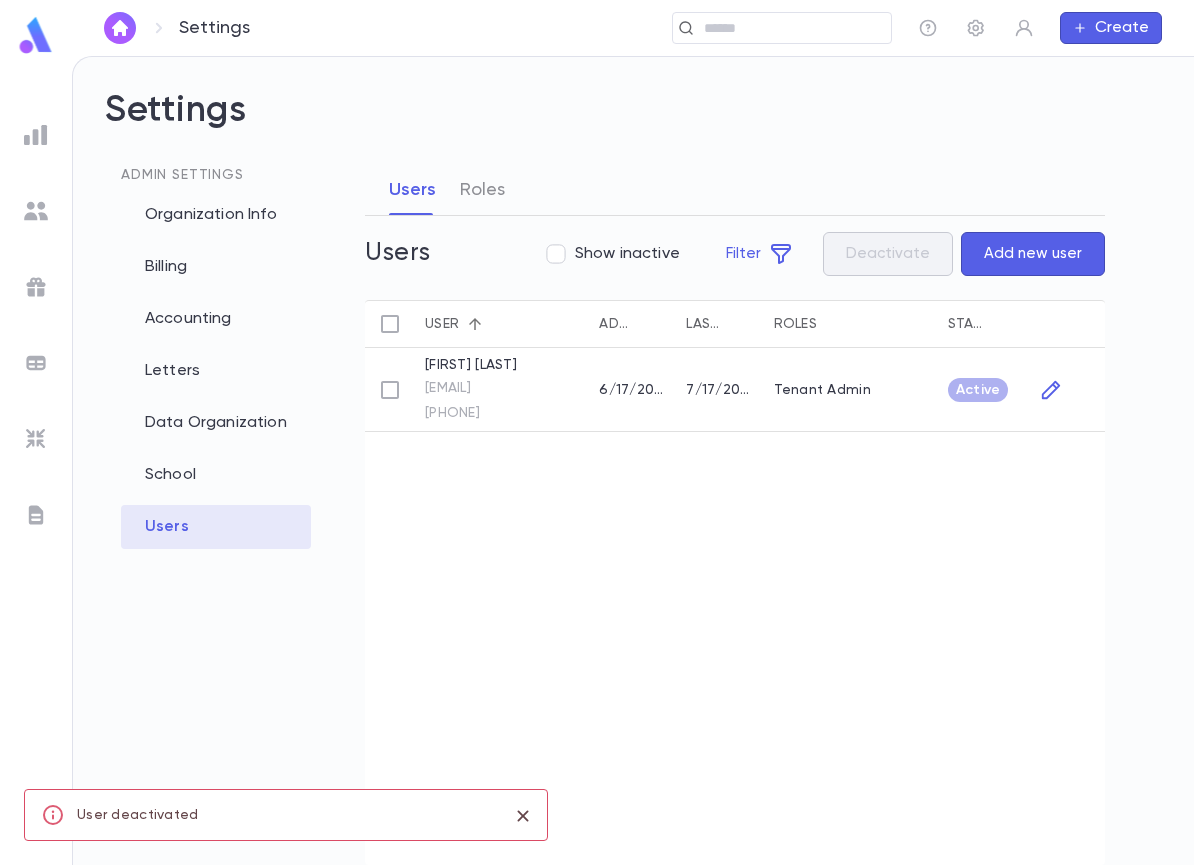 click on "Add new user" at bounding box center [1033, 254] 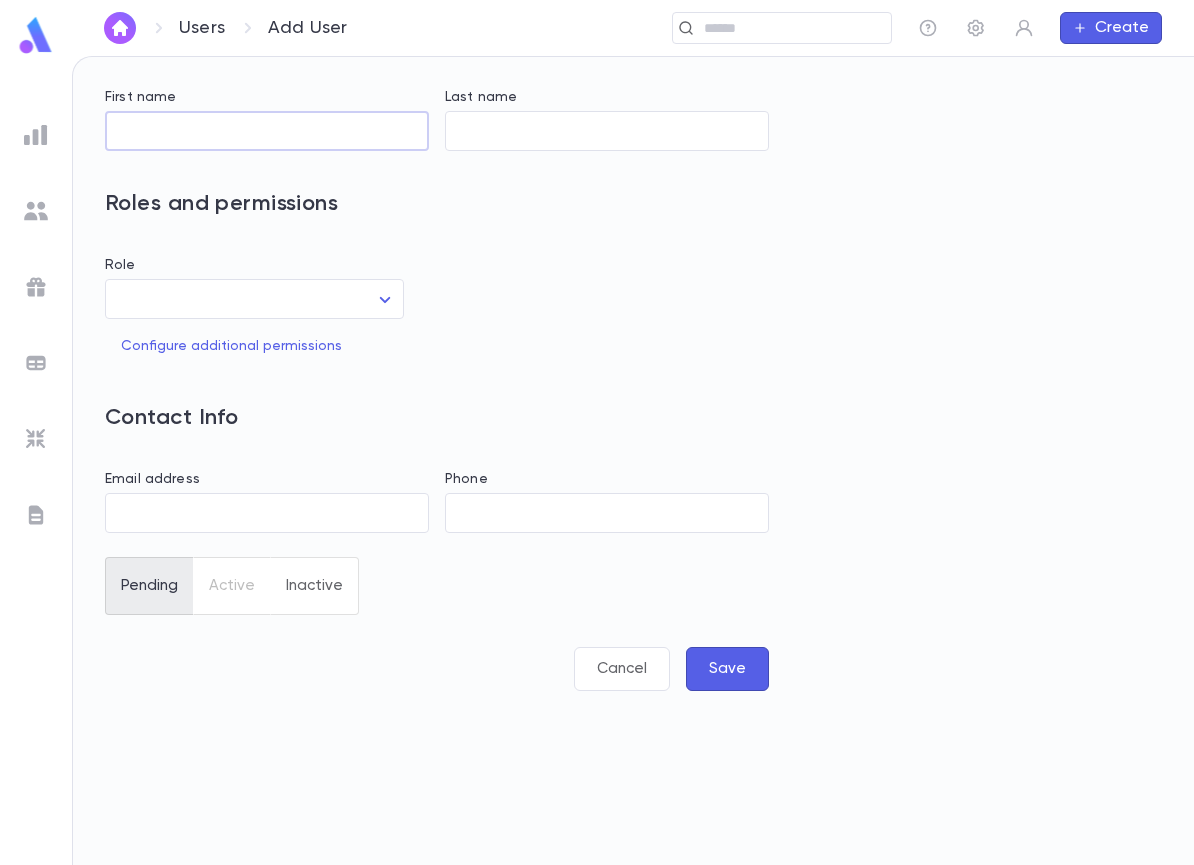 drag, startPoint x: 148, startPoint y: 126, endPoint x: 177, endPoint y: 113, distance: 31.780497 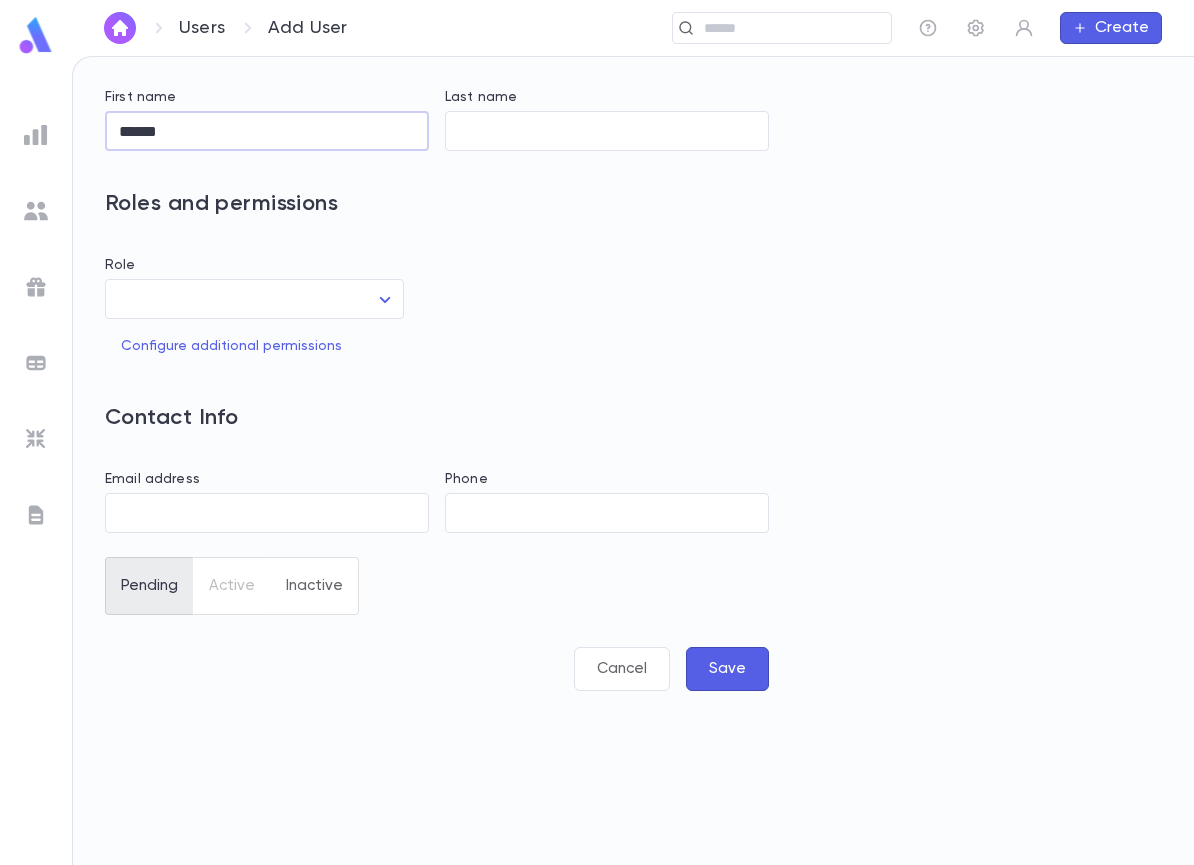 type on "******" 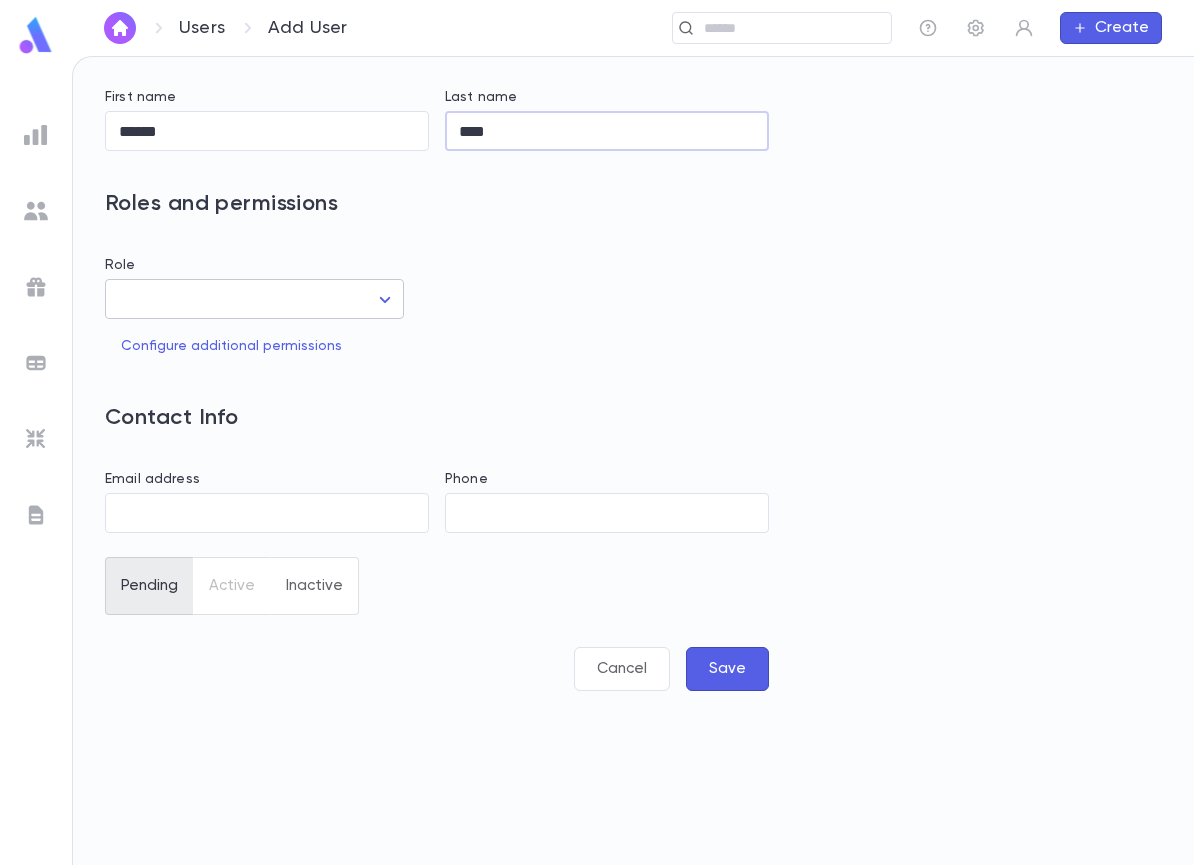 type on "****" 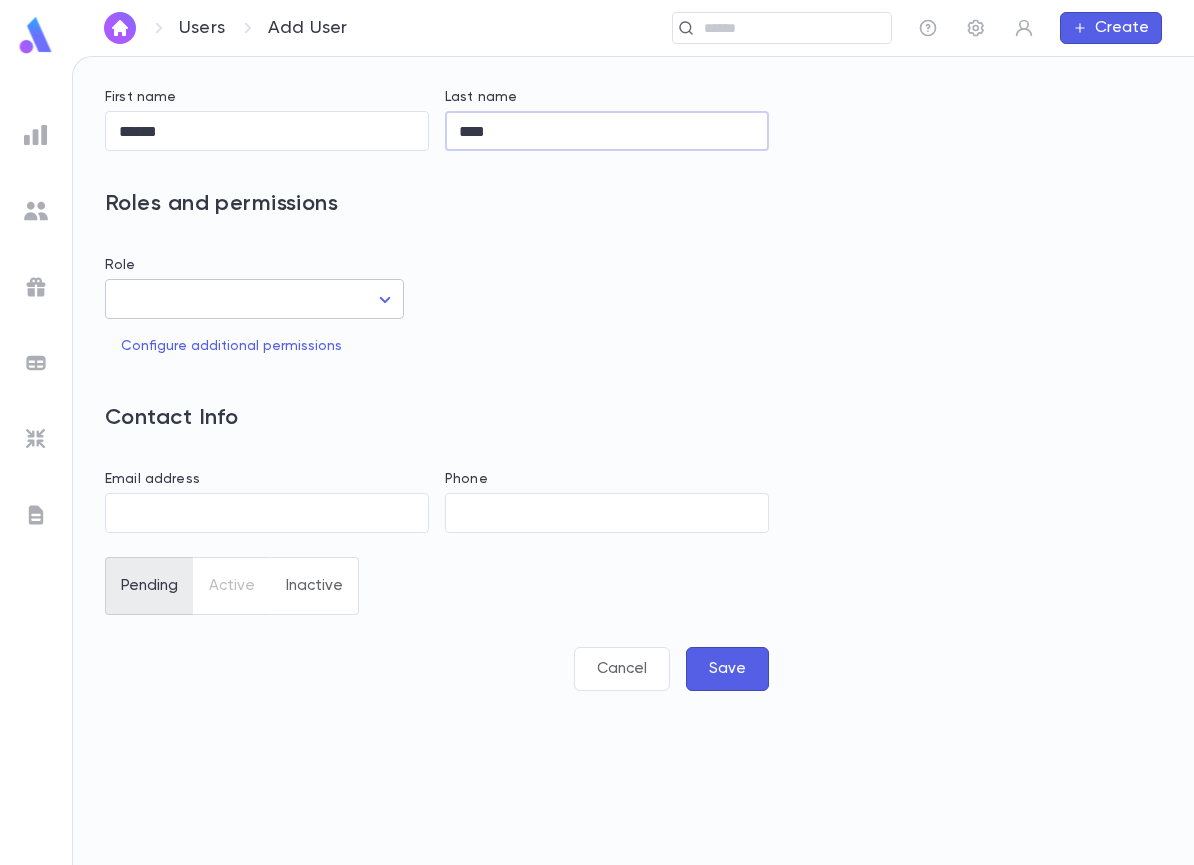 click on "Users Add User ​  Create First name ****** ​ Last name **** ​ Roles and permissions Role ​ ​ Configure additional permissions Contact Info Email address ​ Phone ​ Pending Active Inactive Cancel Save Profile Log out Account Pledge Payment" at bounding box center (597, 460) 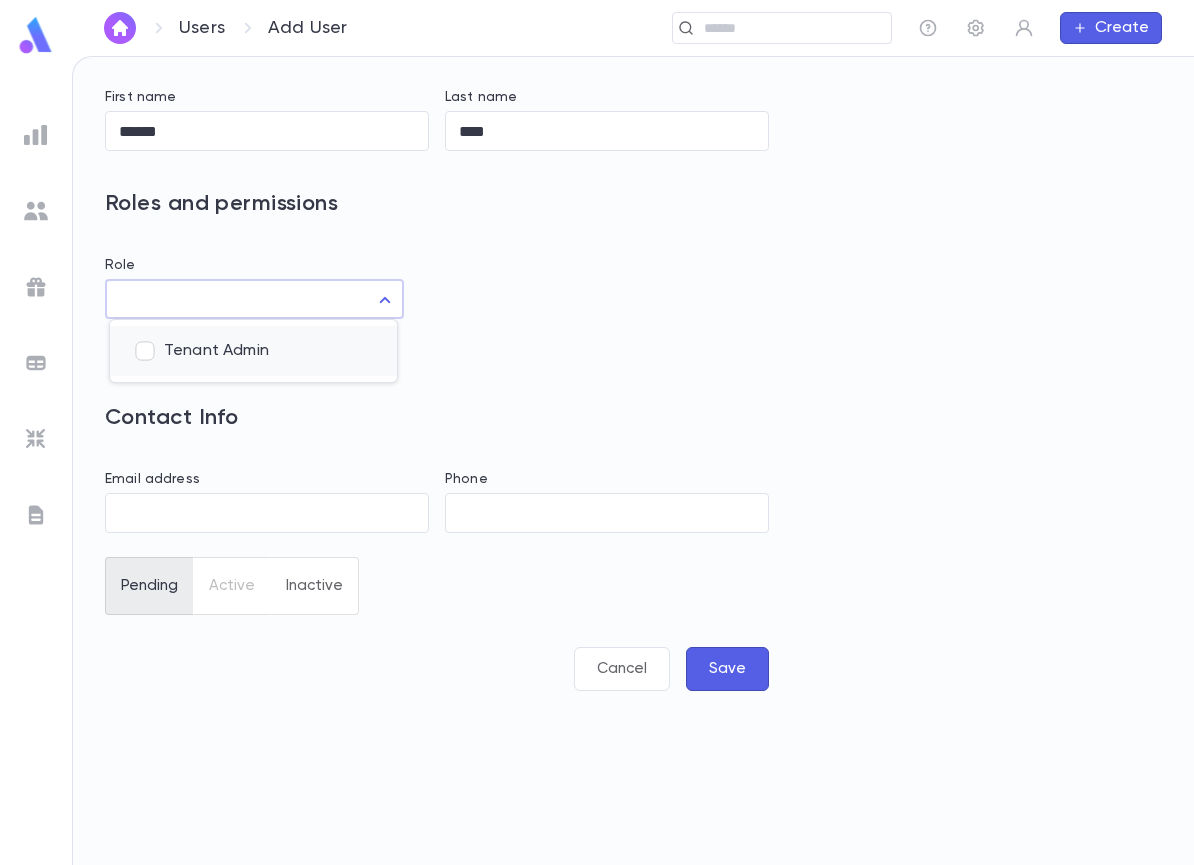 click on "Tenant Admin" at bounding box center (272, 351) 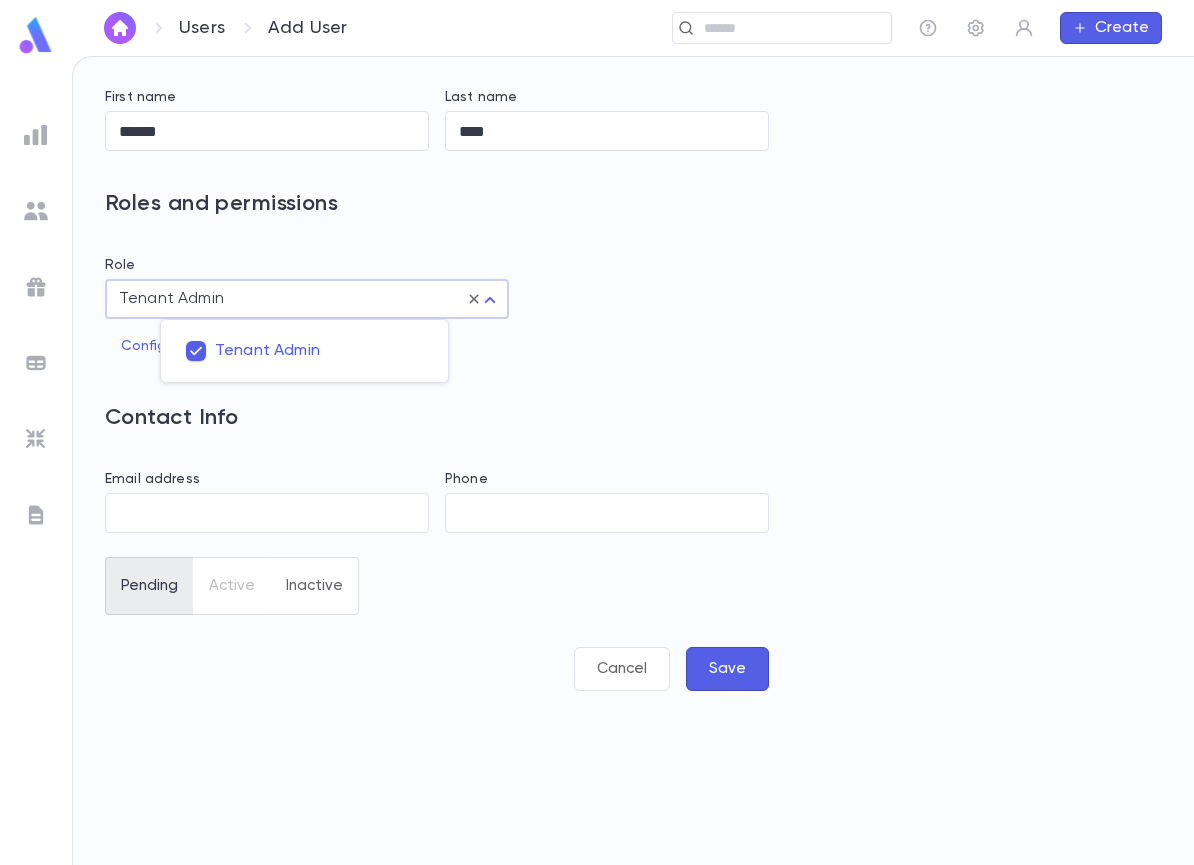 drag, startPoint x: 145, startPoint y: 520, endPoint x: 159, endPoint y: 502, distance: 22.803509 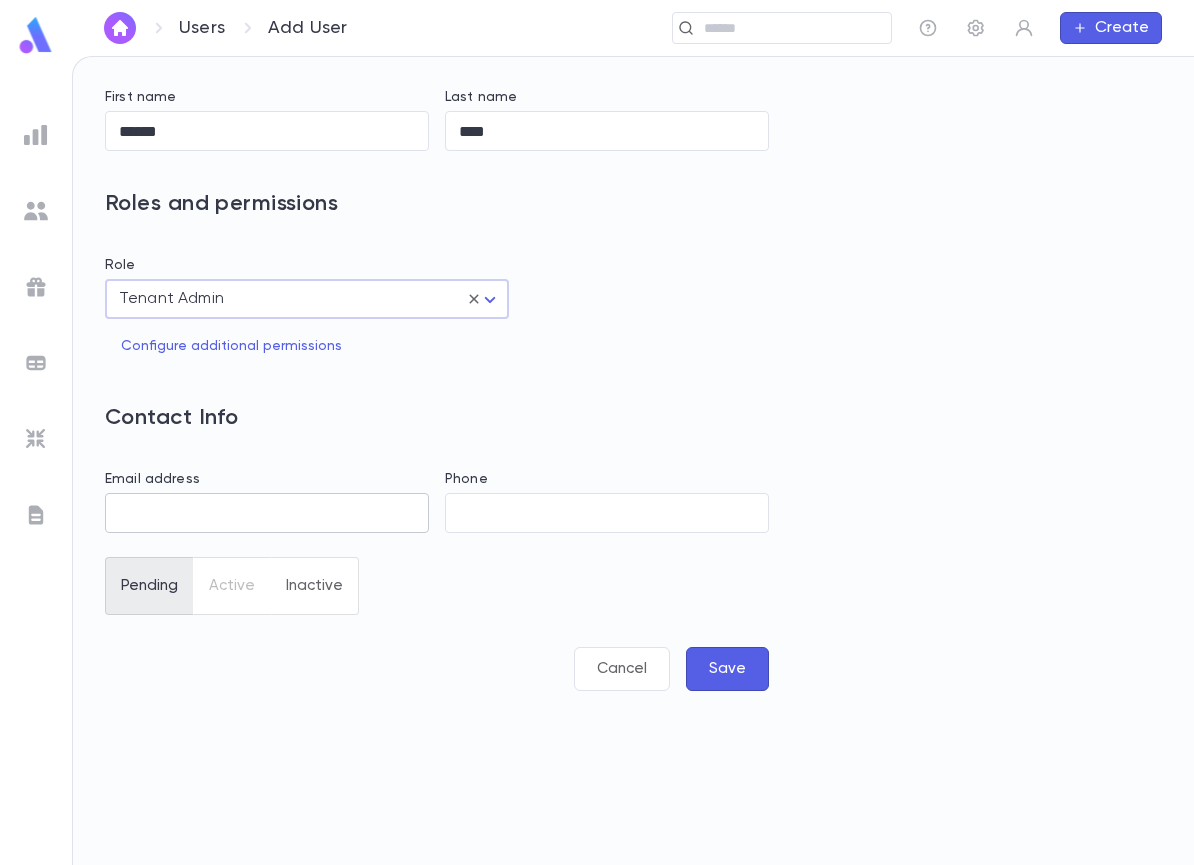 click on "Email address" at bounding box center (267, 513) 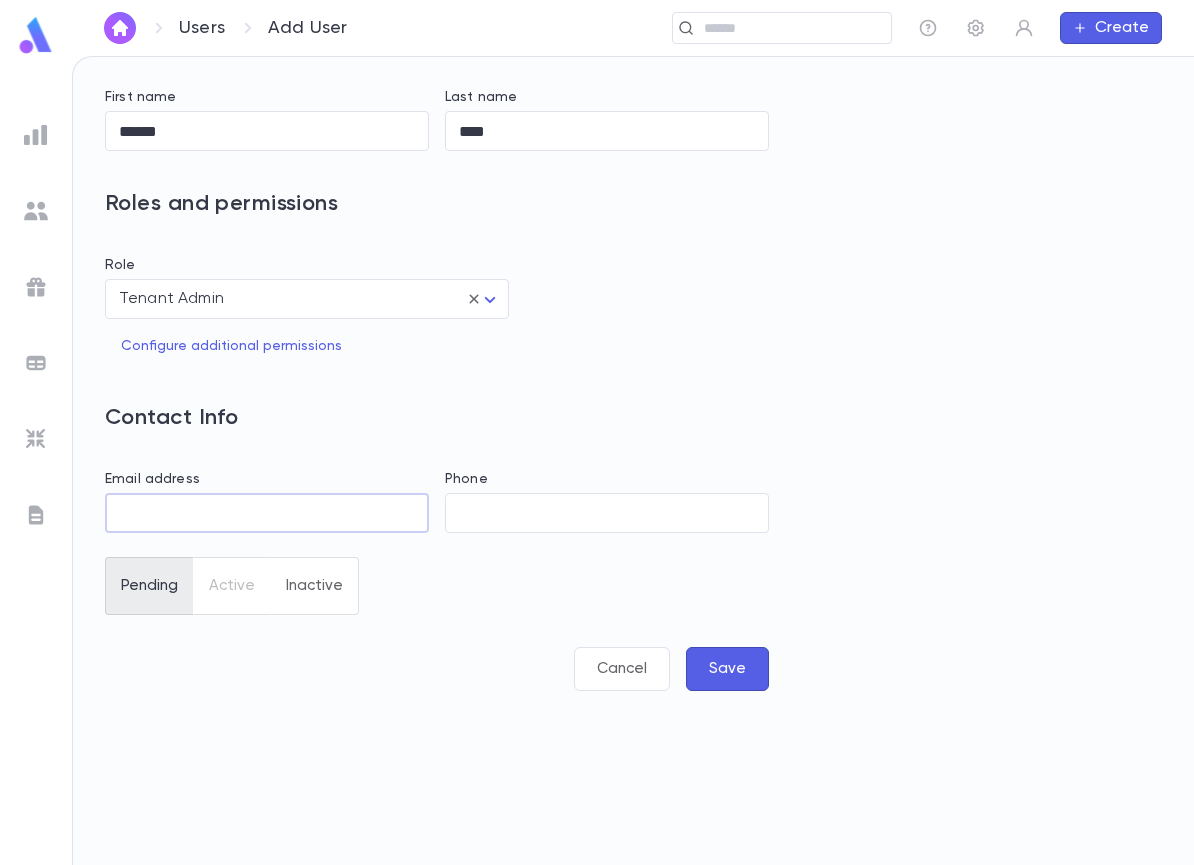 paste on "**********" 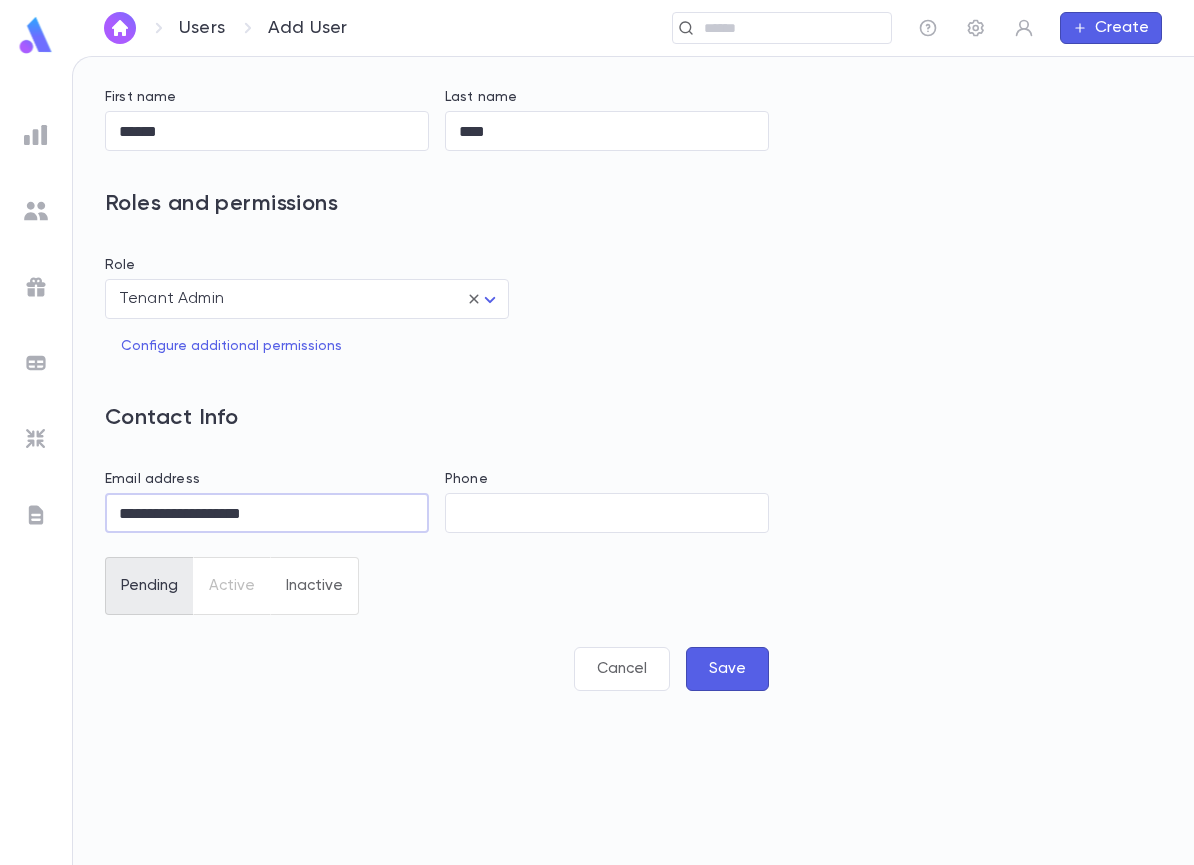 type on "**********" 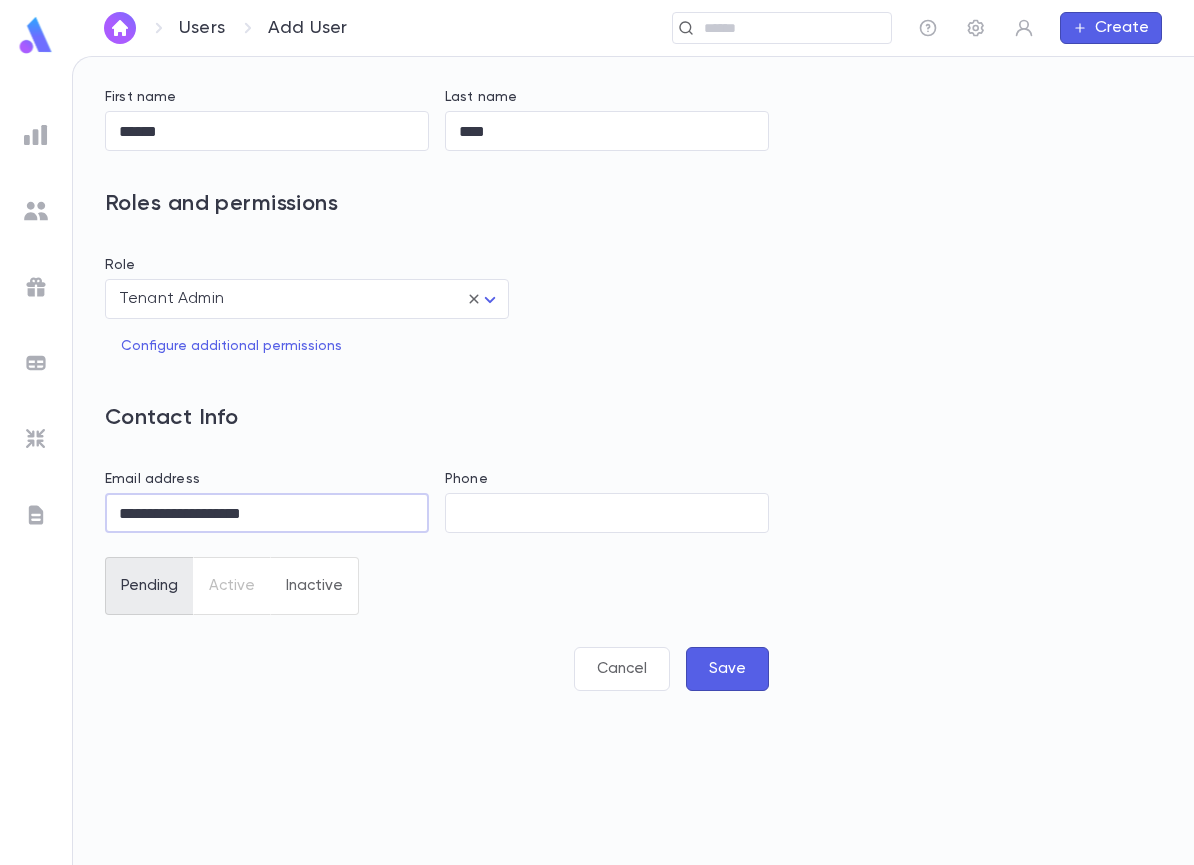 click on "Save" at bounding box center [727, 669] 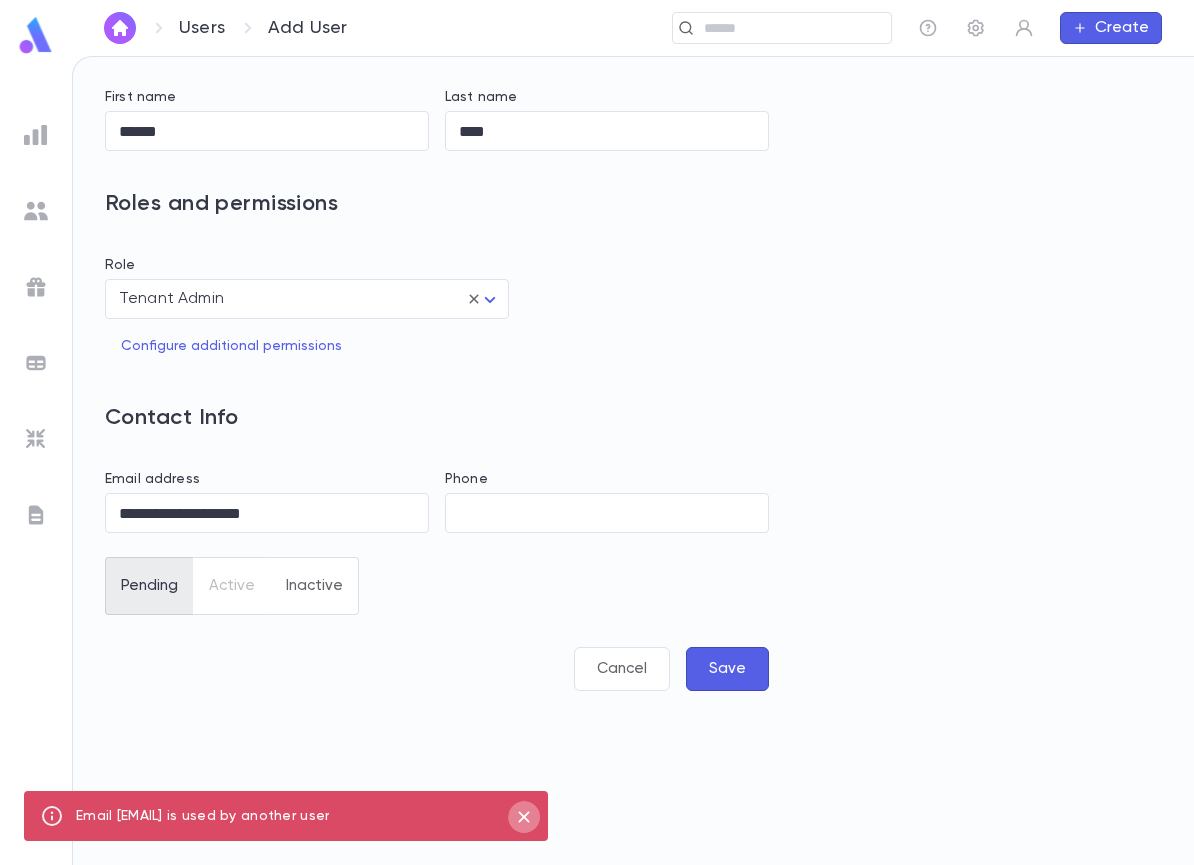 click 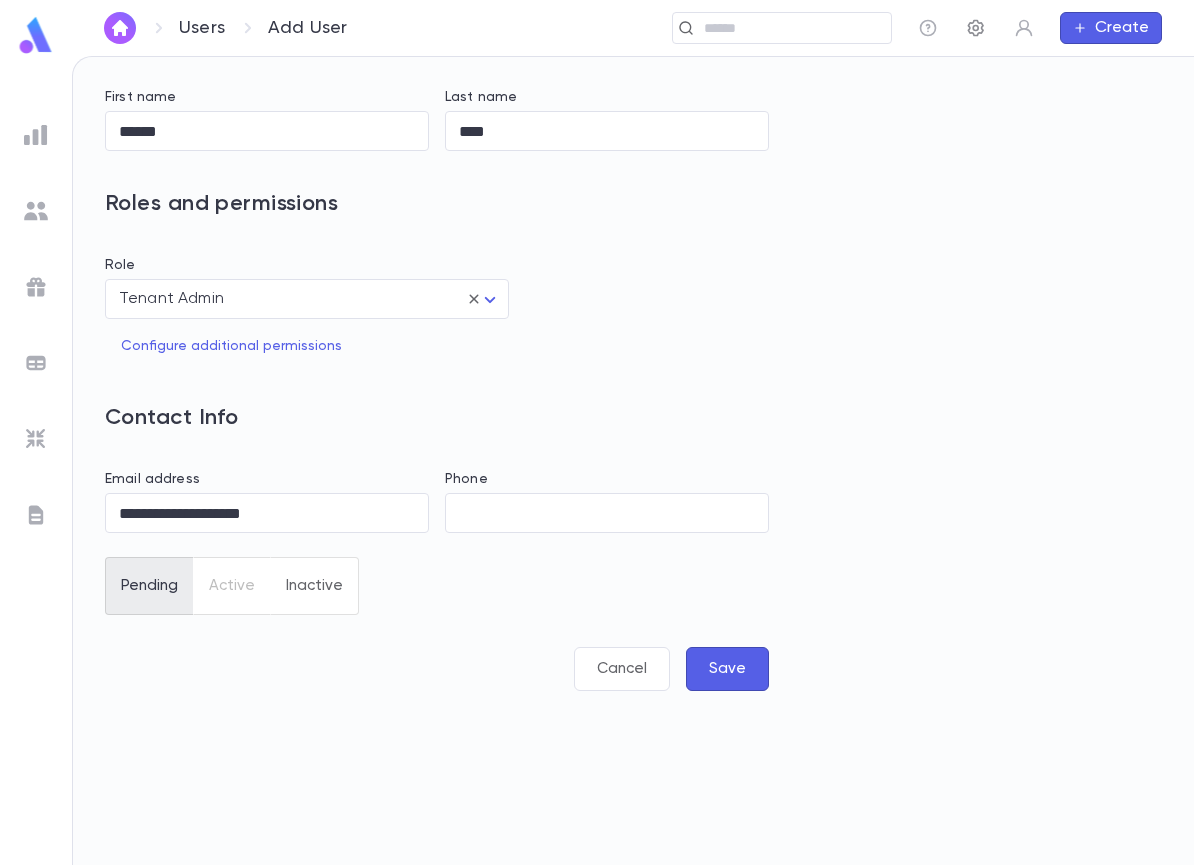 click 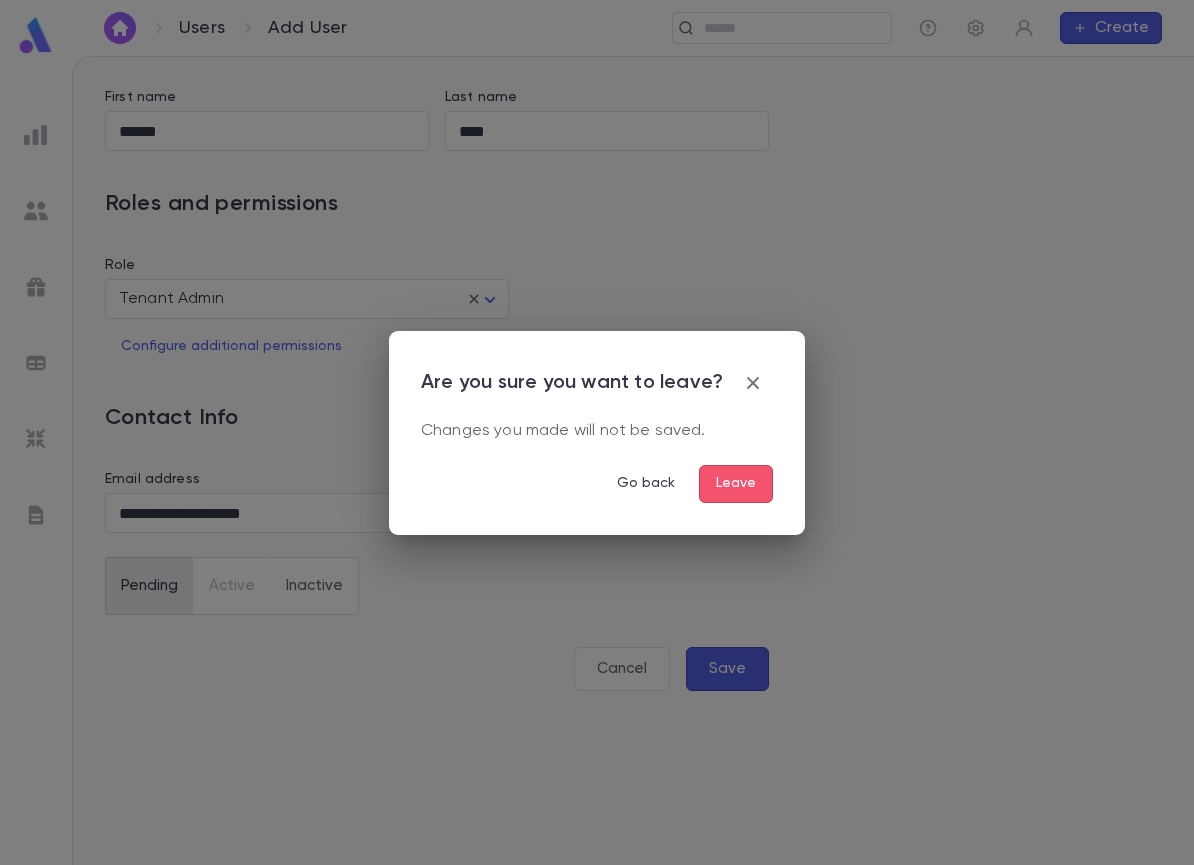 click on "Leave" at bounding box center [736, 484] 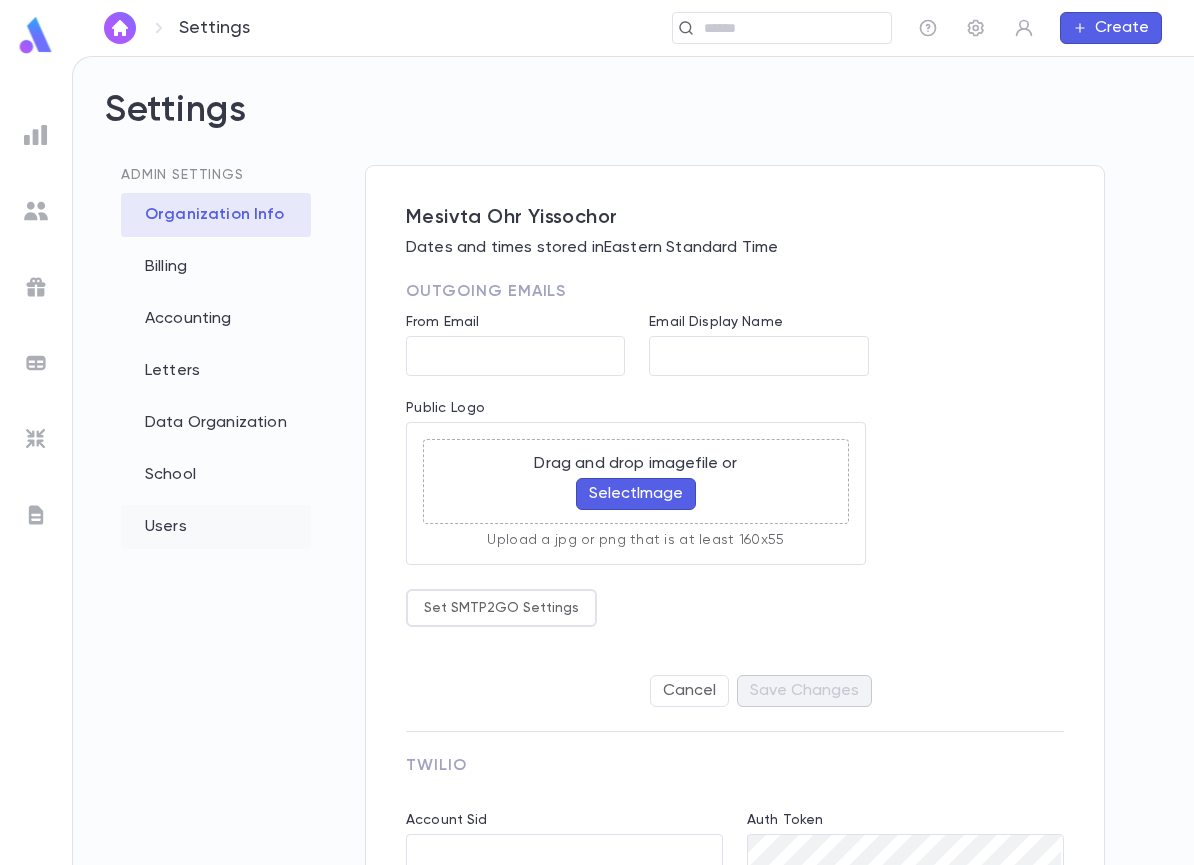click on "Users" at bounding box center [216, 527] 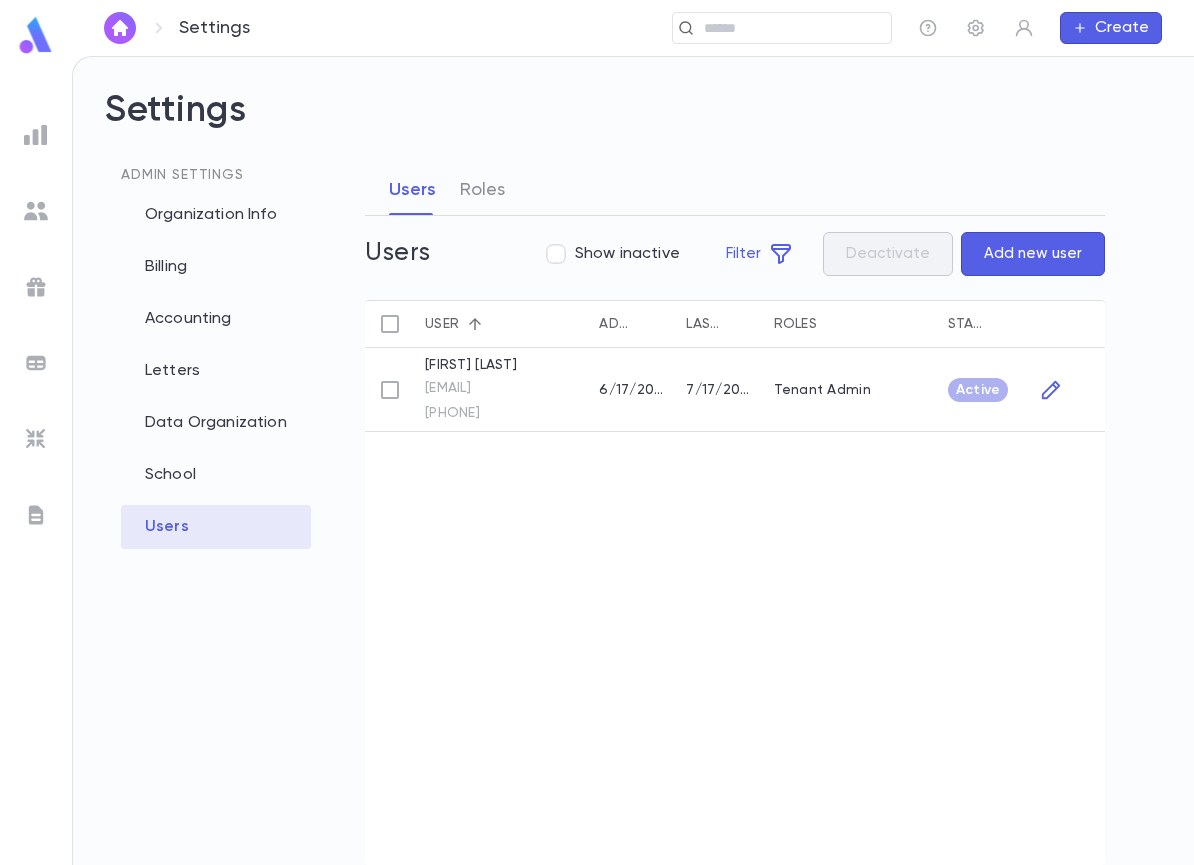 click on "Show inactive" at bounding box center [627, 254] 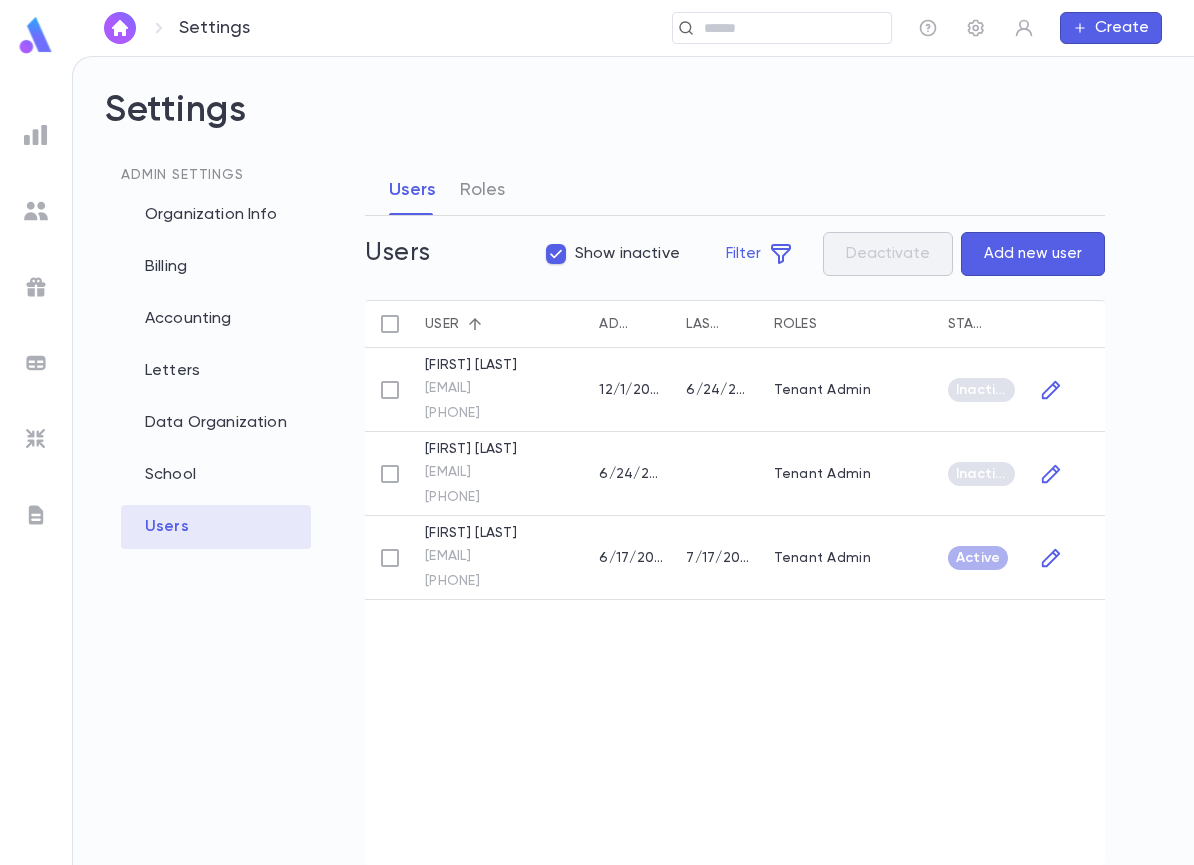 click on "12/1/2024" at bounding box center (632, 390) 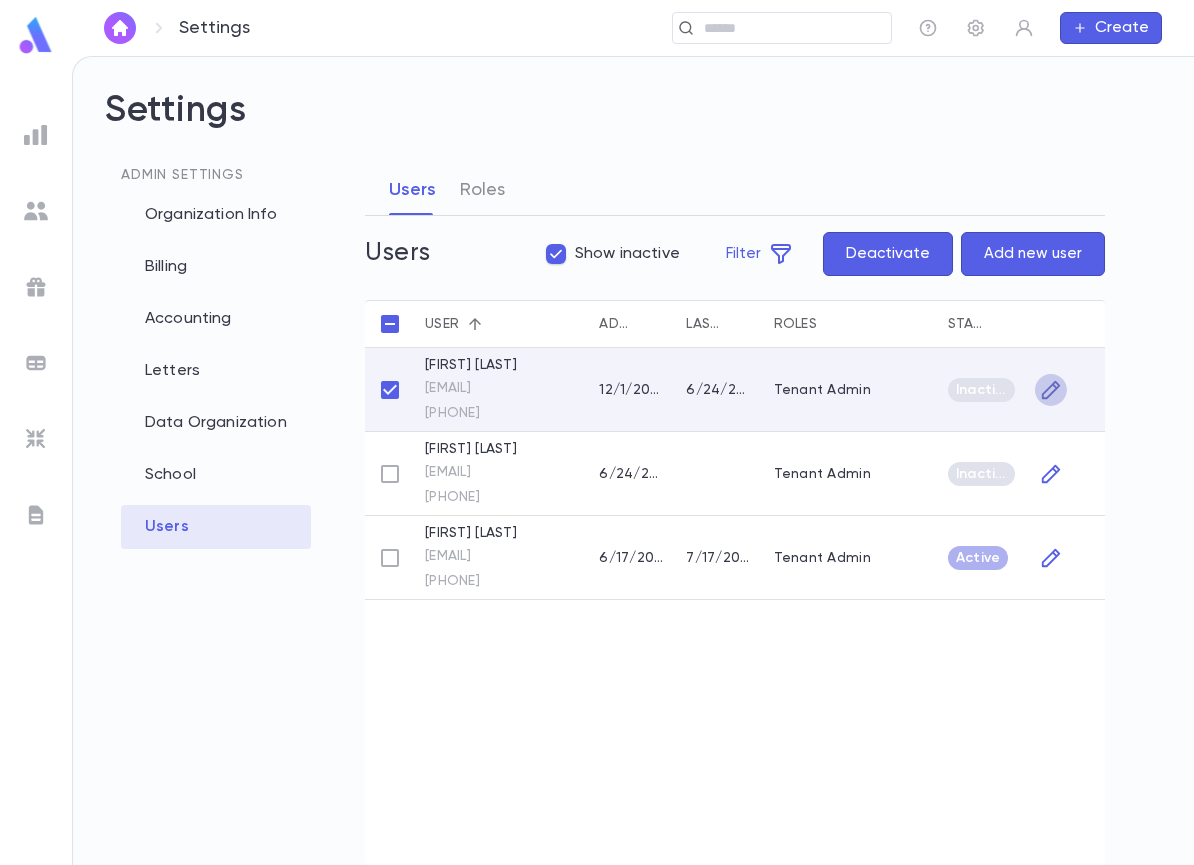 click 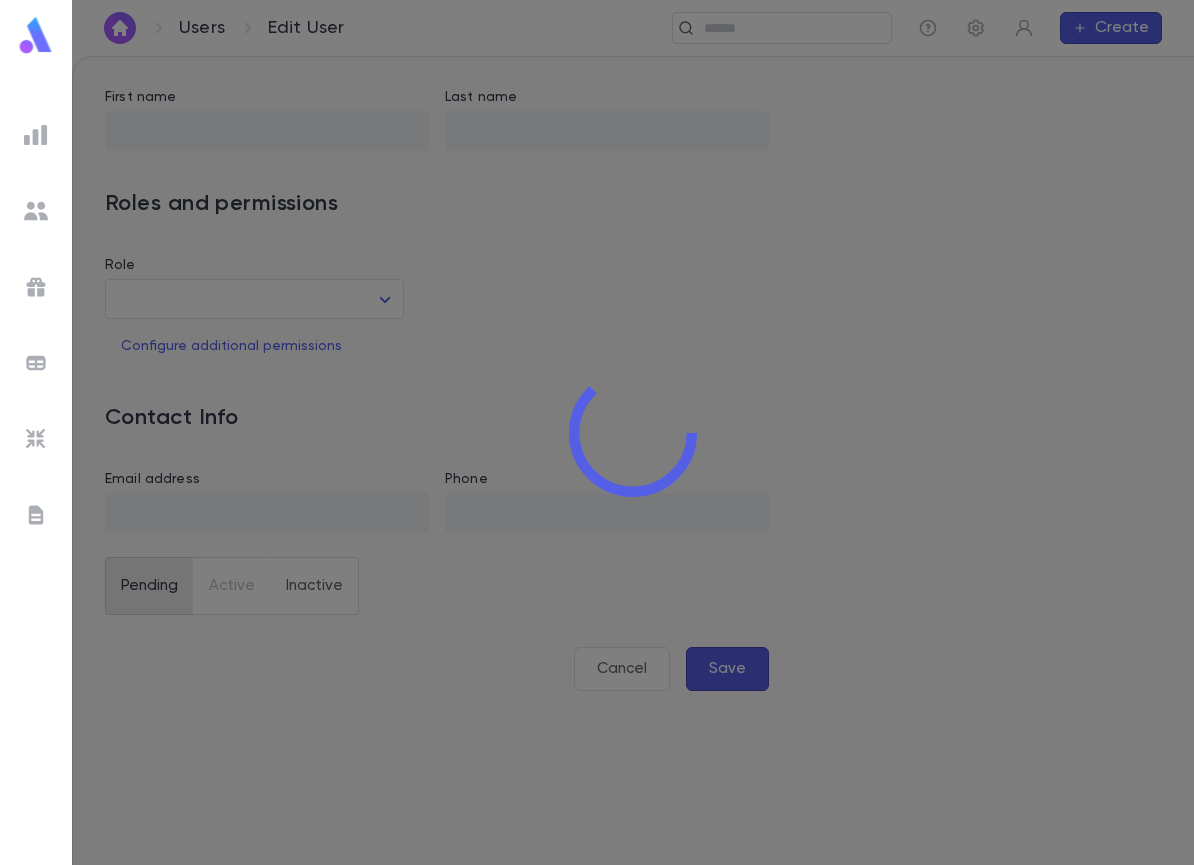 type on "******" 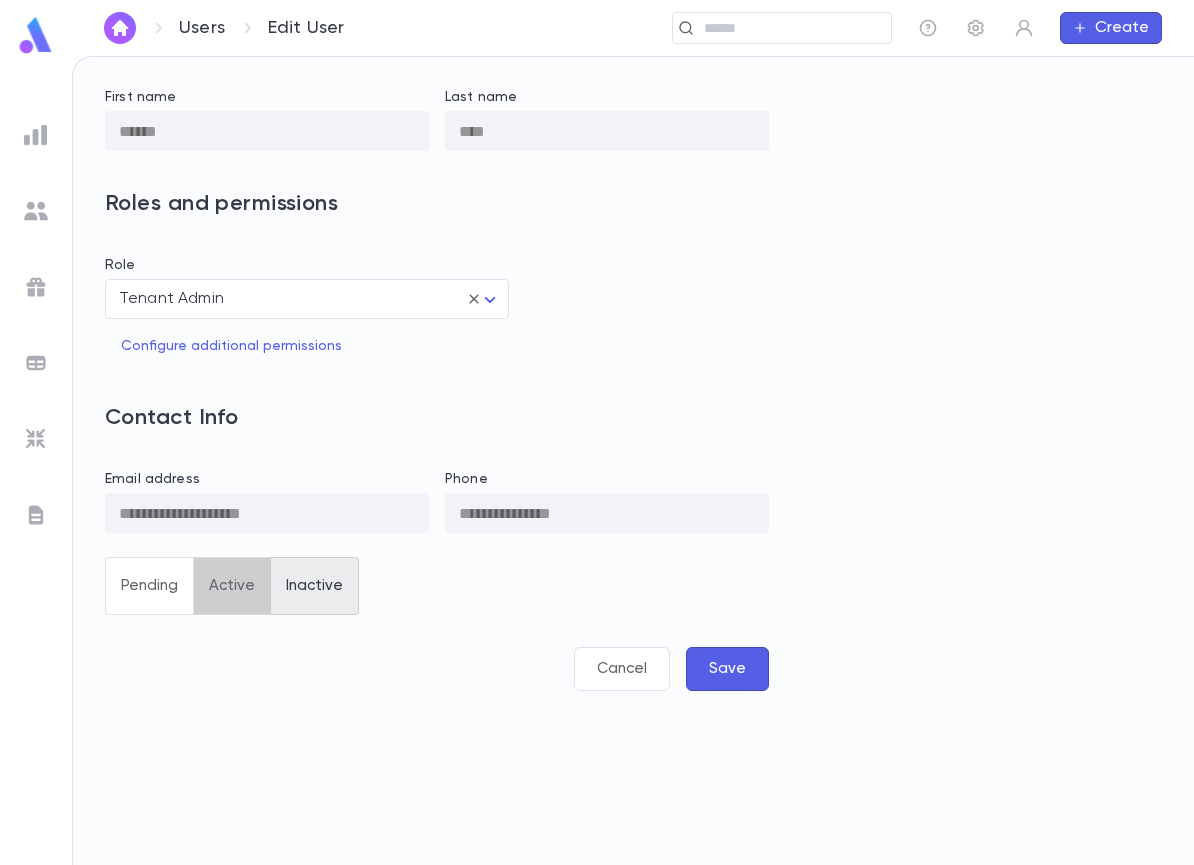 click on "Active" at bounding box center (232, 586) 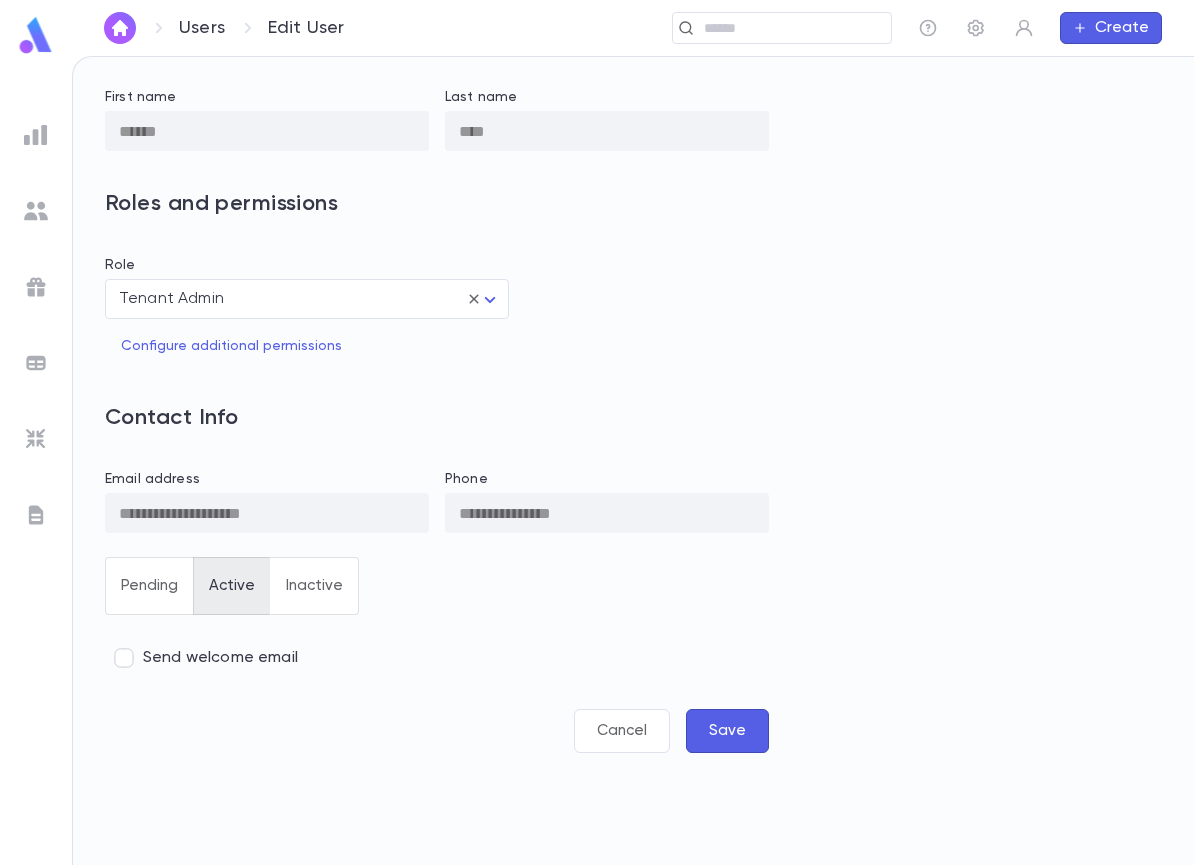 click on "Send welcome email" at bounding box center (220, 658) 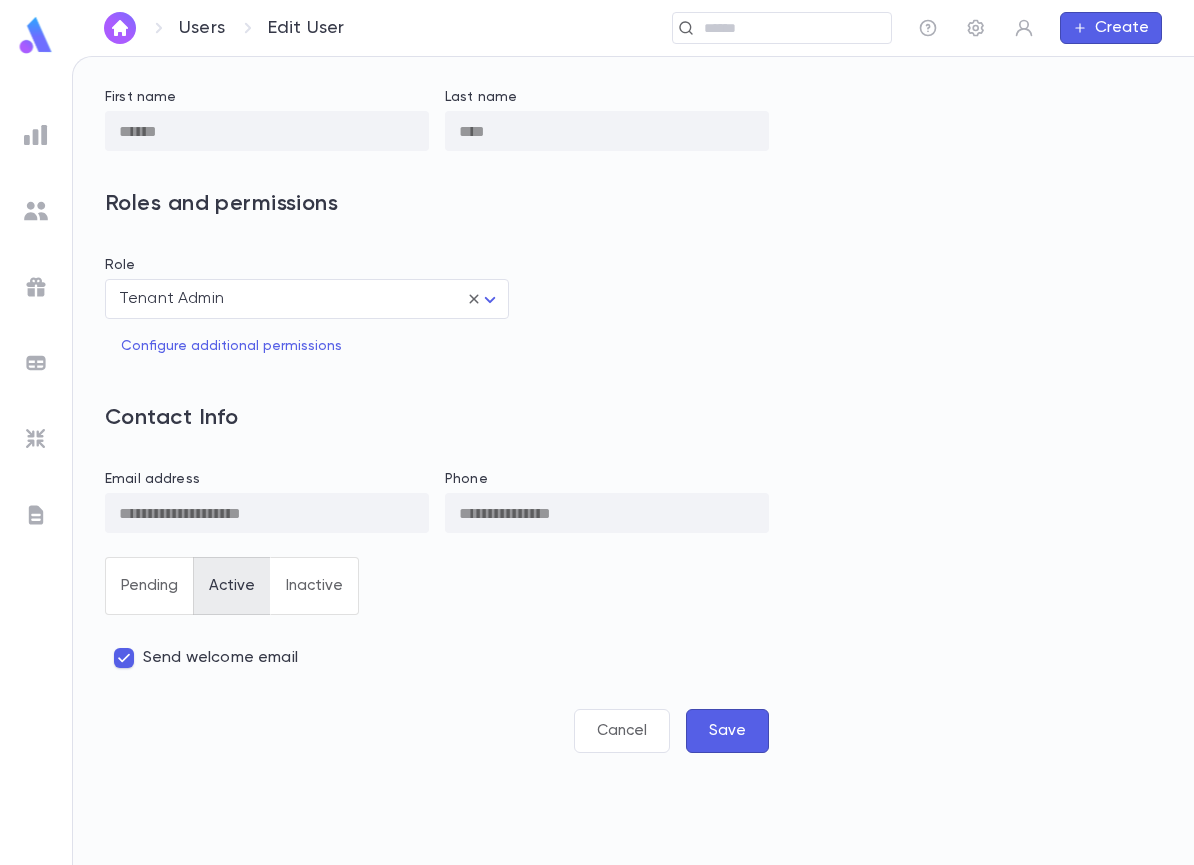 click on "Save" at bounding box center [727, 731] 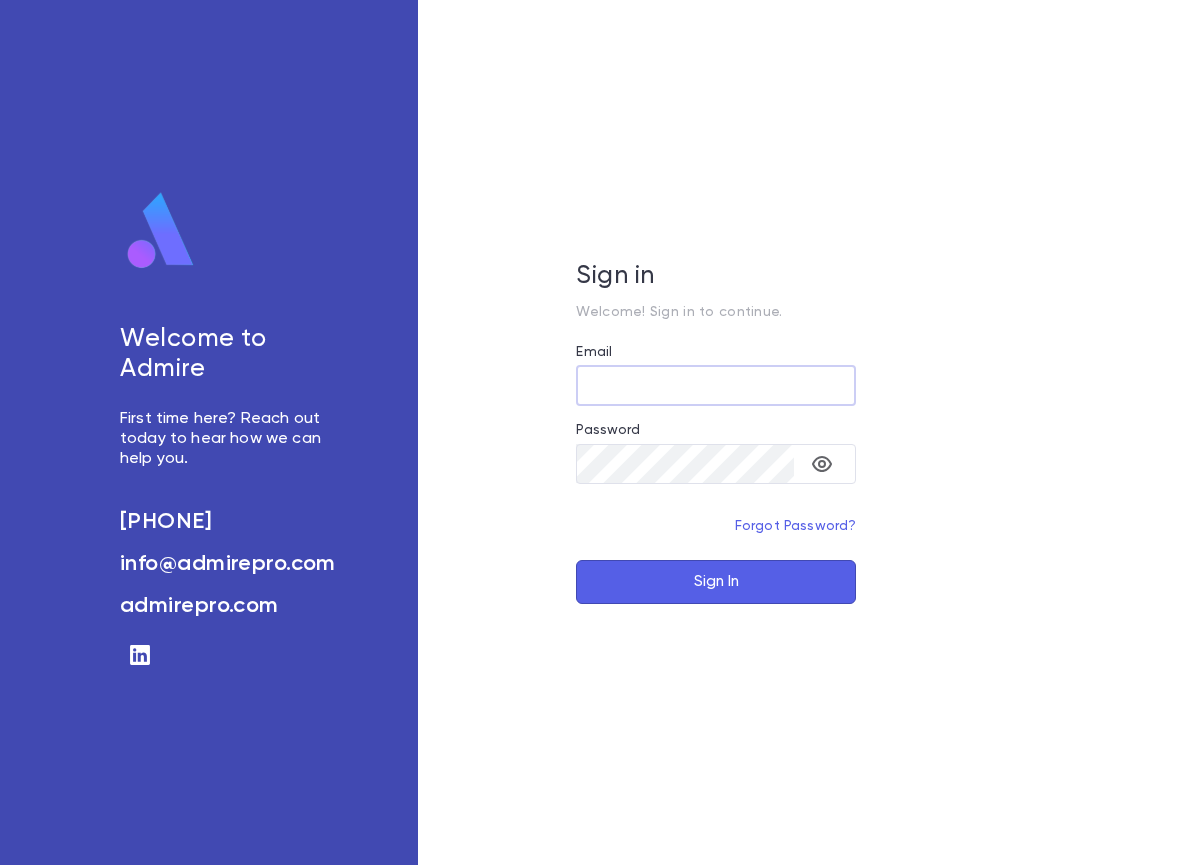 scroll, scrollTop: 0, scrollLeft: 0, axis: both 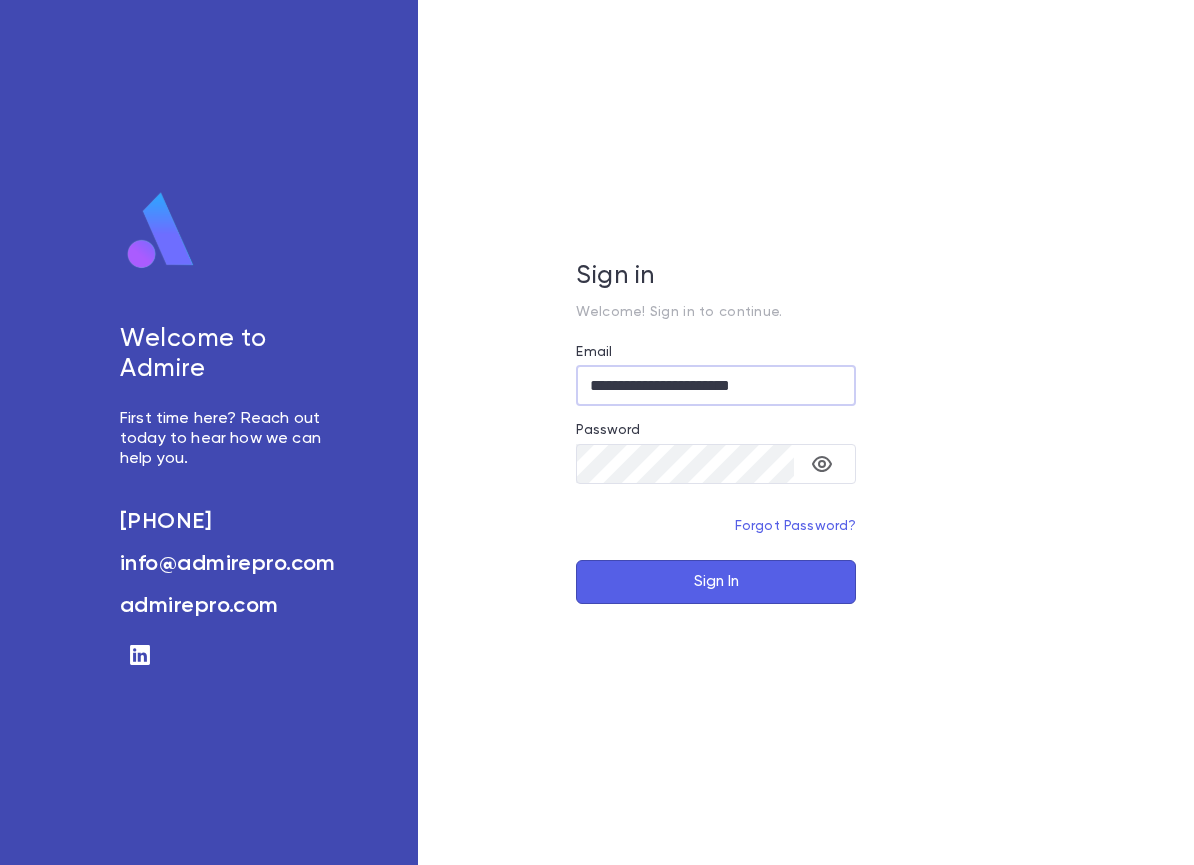 click on "Sign In" at bounding box center (716, 582) 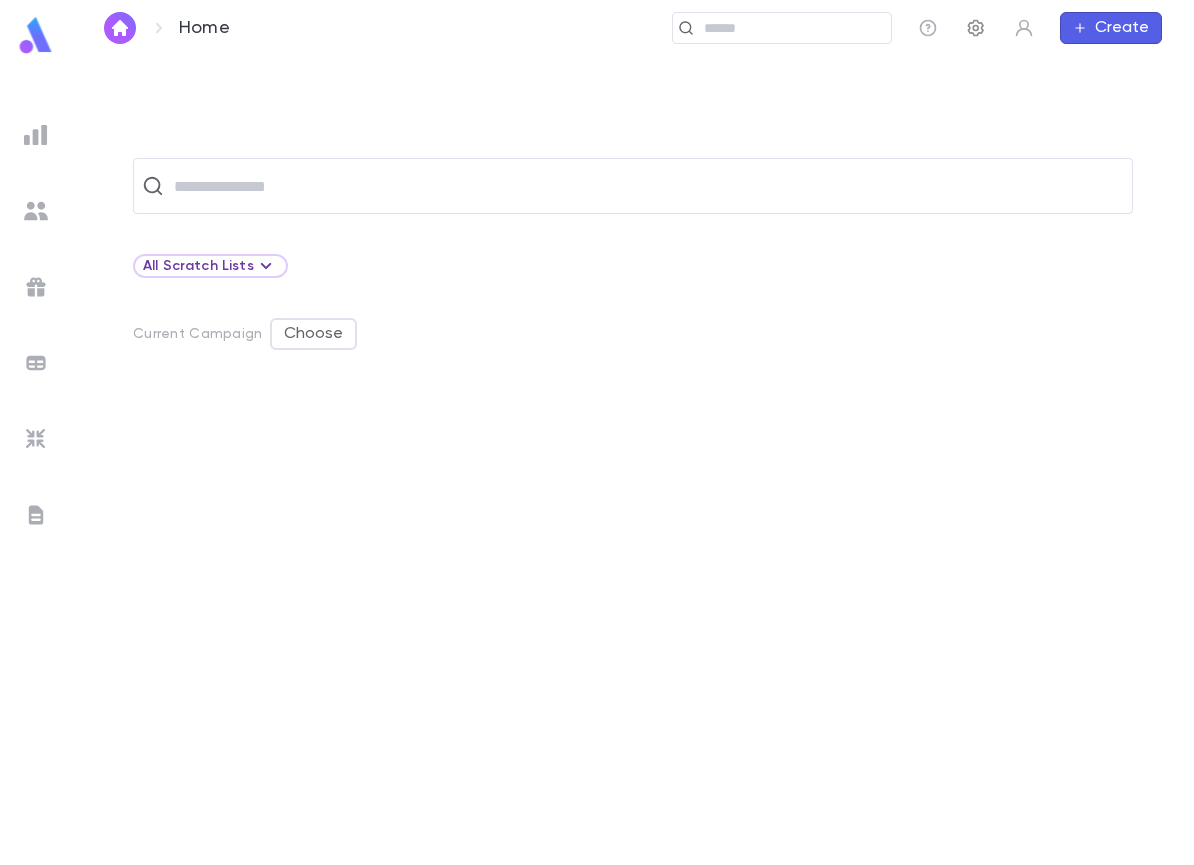 click 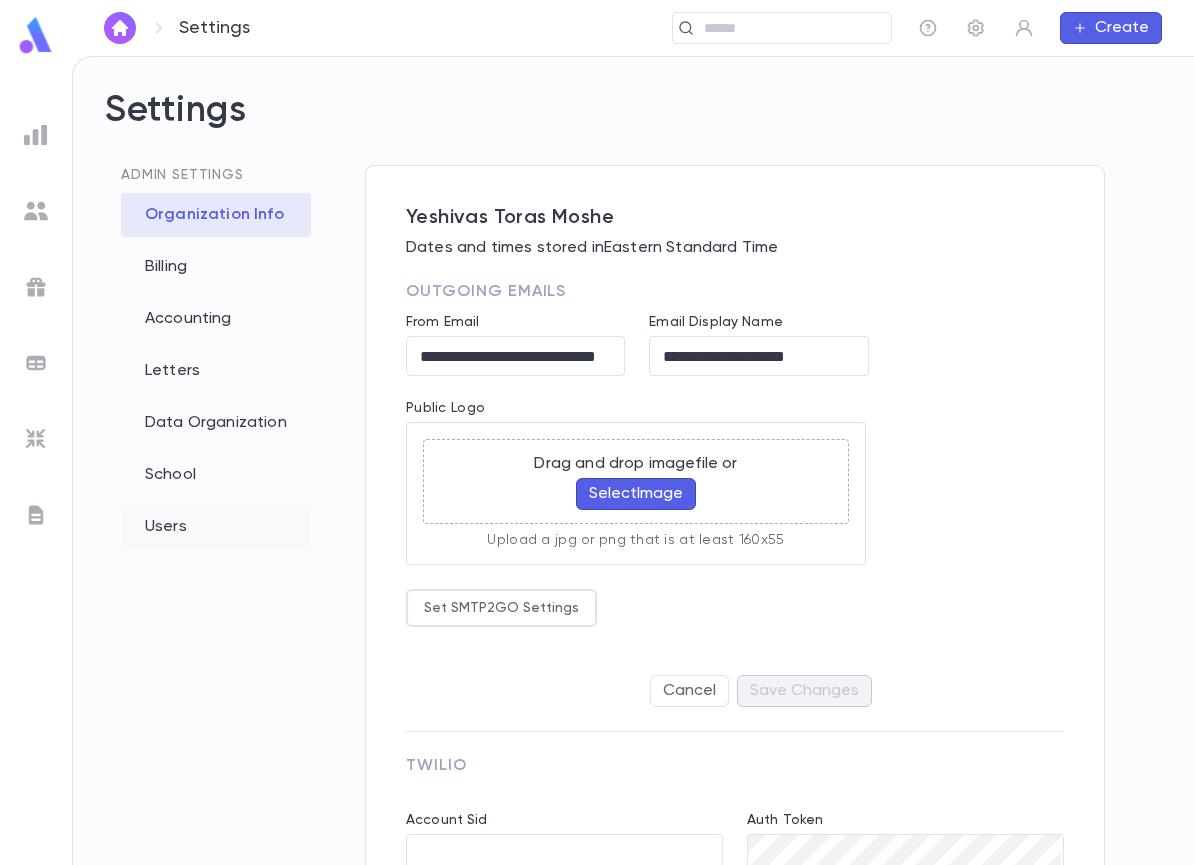 type 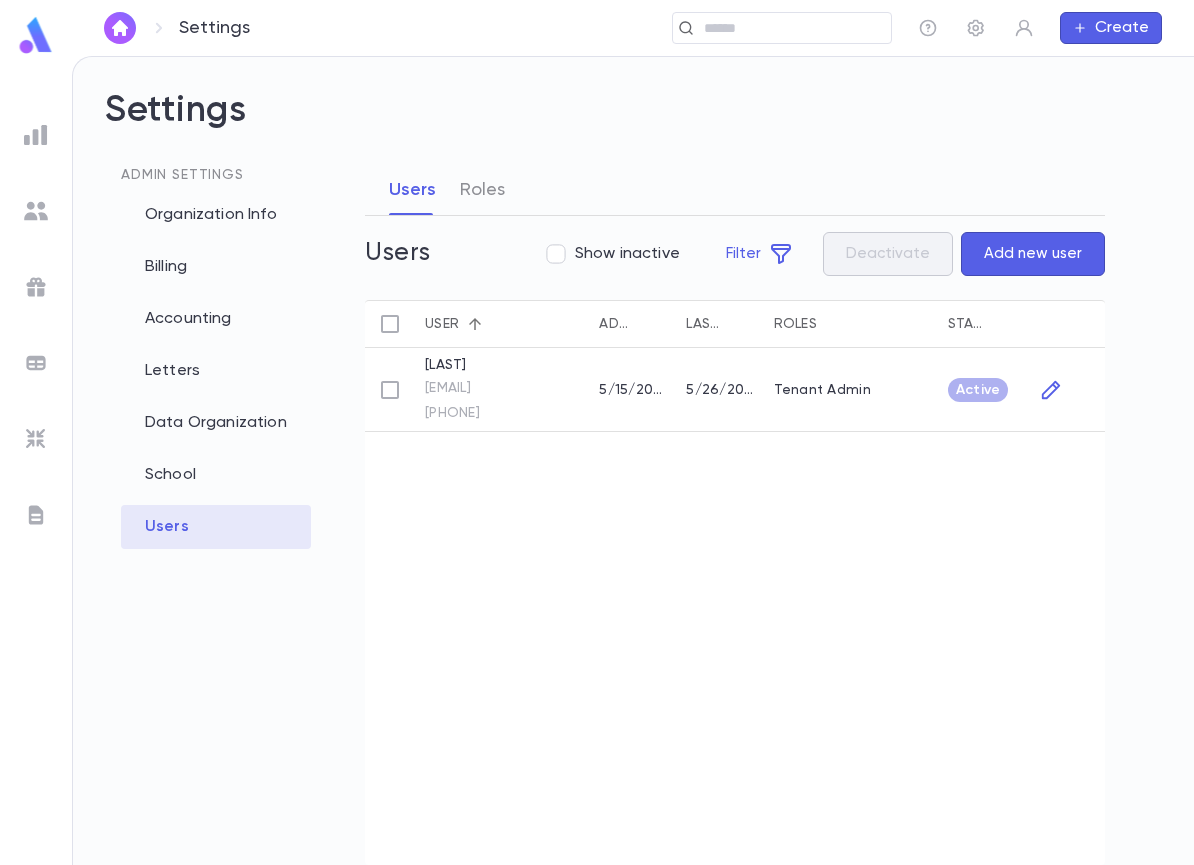 click on "Users" at bounding box center [216, 527] 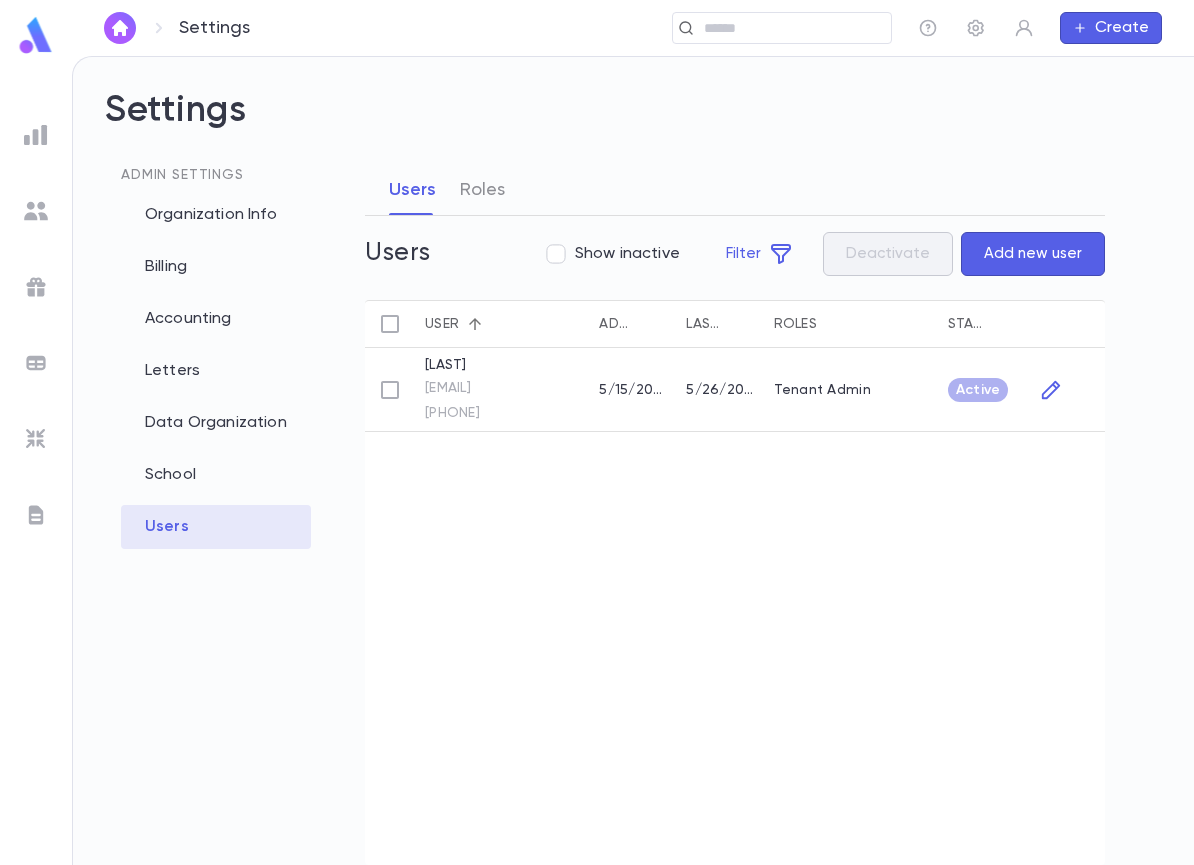 click on "Add new user" at bounding box center [1033, 254] 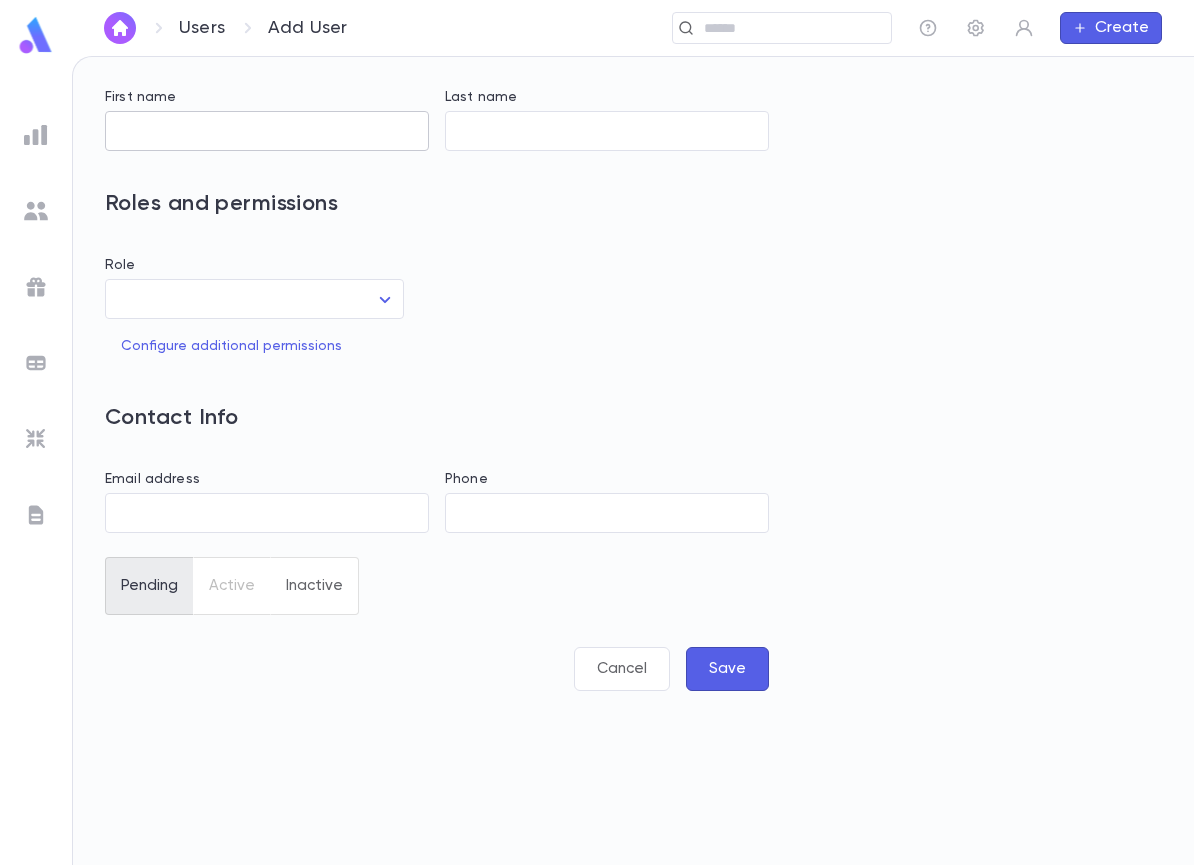 click on "First name" at bounding box center (267, 131) 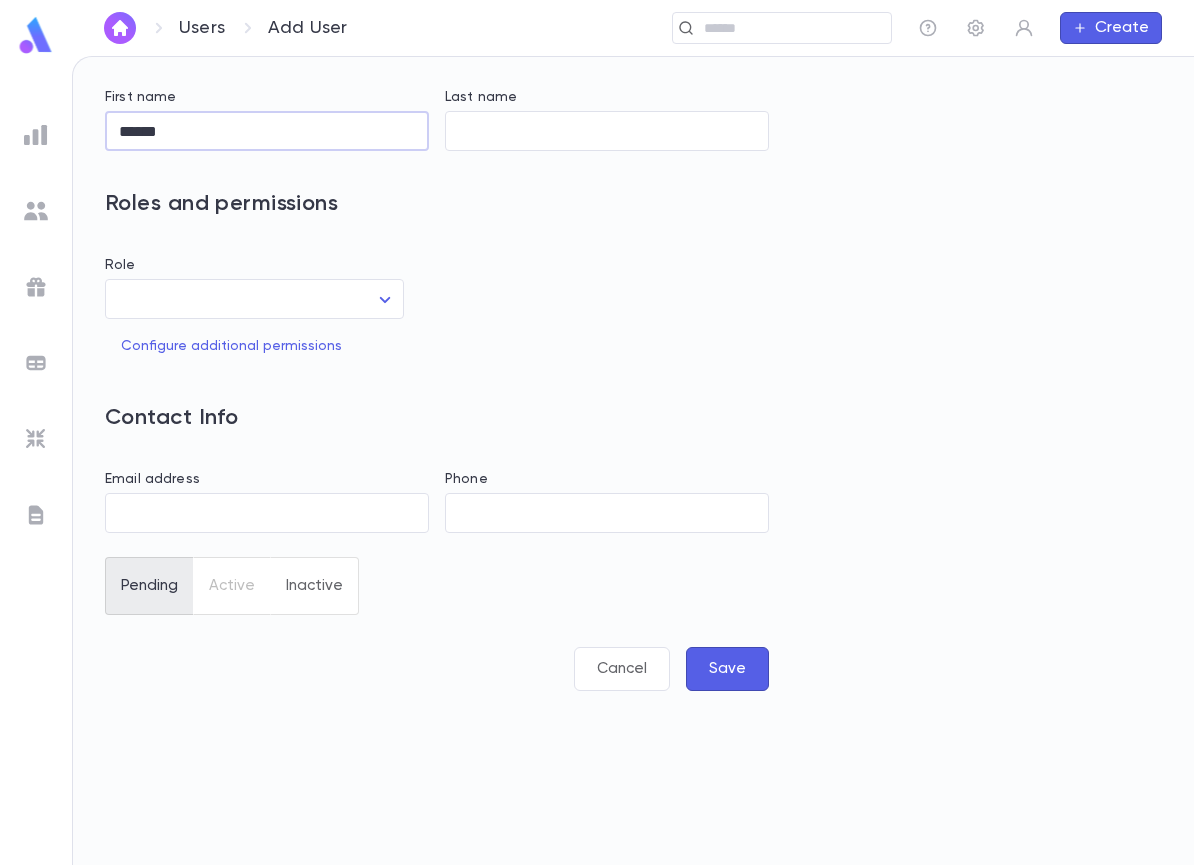 type on "******" 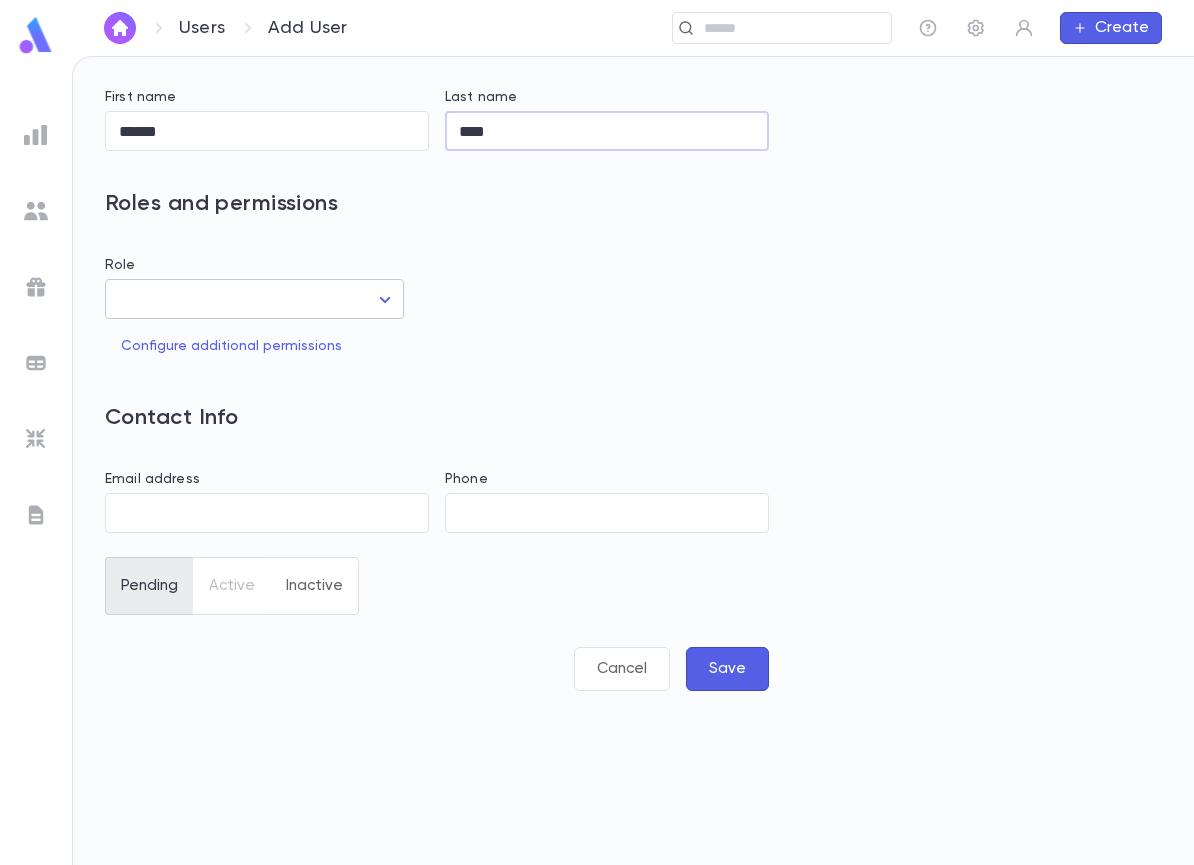 type on "****" 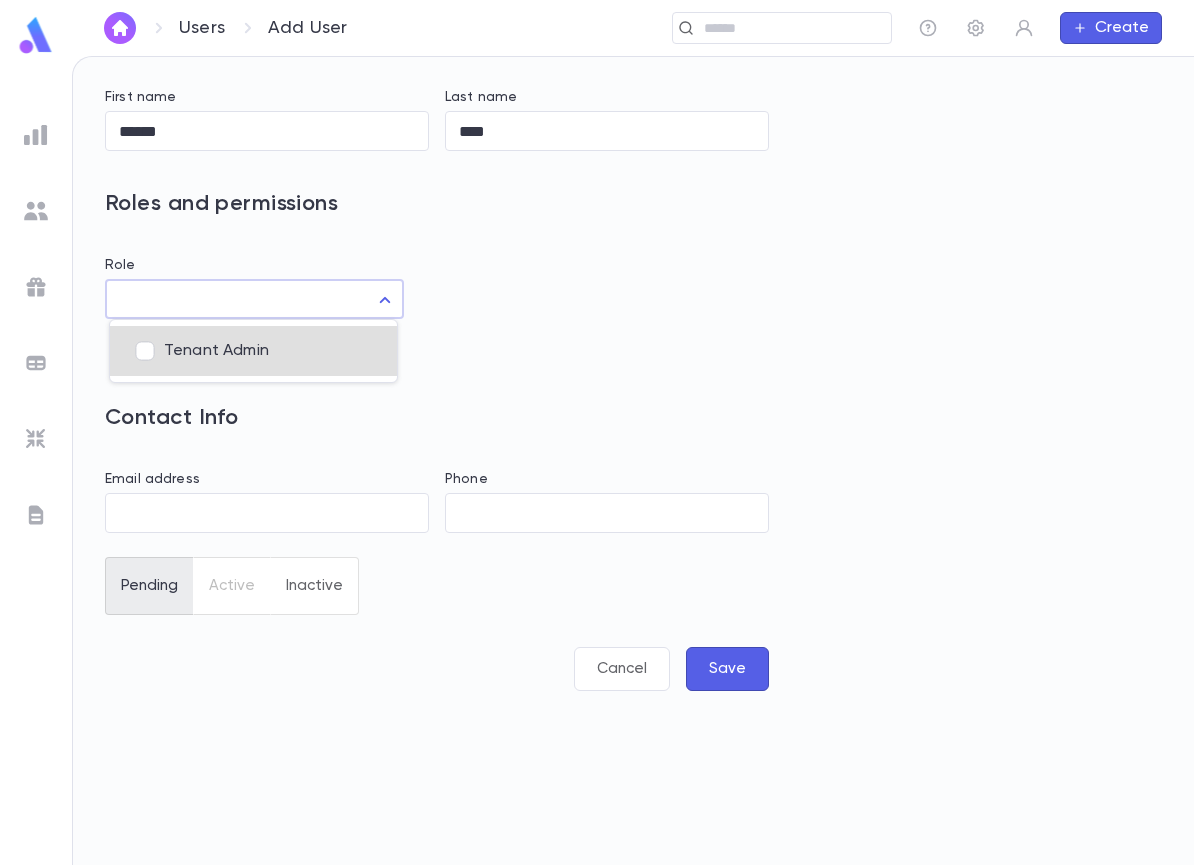 click on "Users Add User ​  Create First name ****** ​ Last name **** ​ Roles and permissions Role ​ ​ Configure additional permissions Contact Info Email address ​ Phone ​ Pending Active Inactive Cancel Save Profile Log out Account Pledge Payment Tenant Admin" at bounding box center (597, 460) 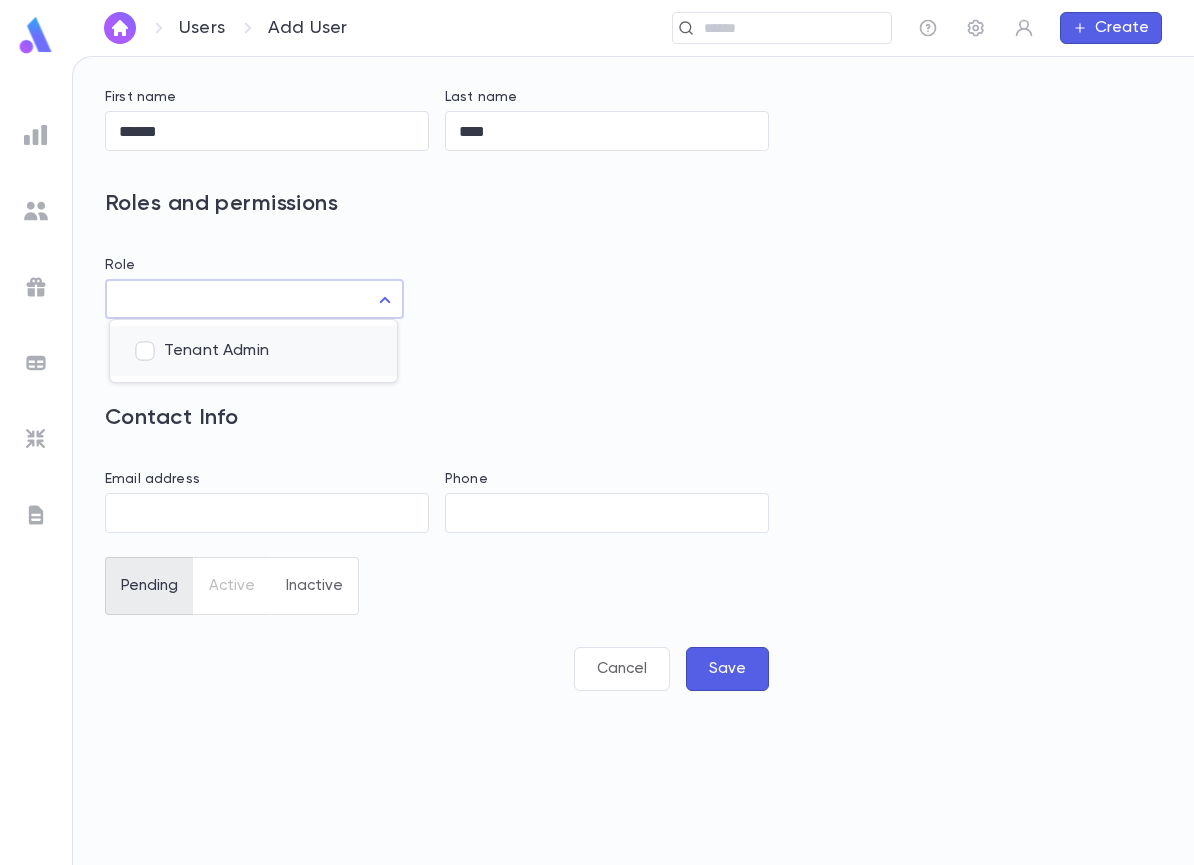 click on "Tenant Admin" at bounding box center [272, 351] 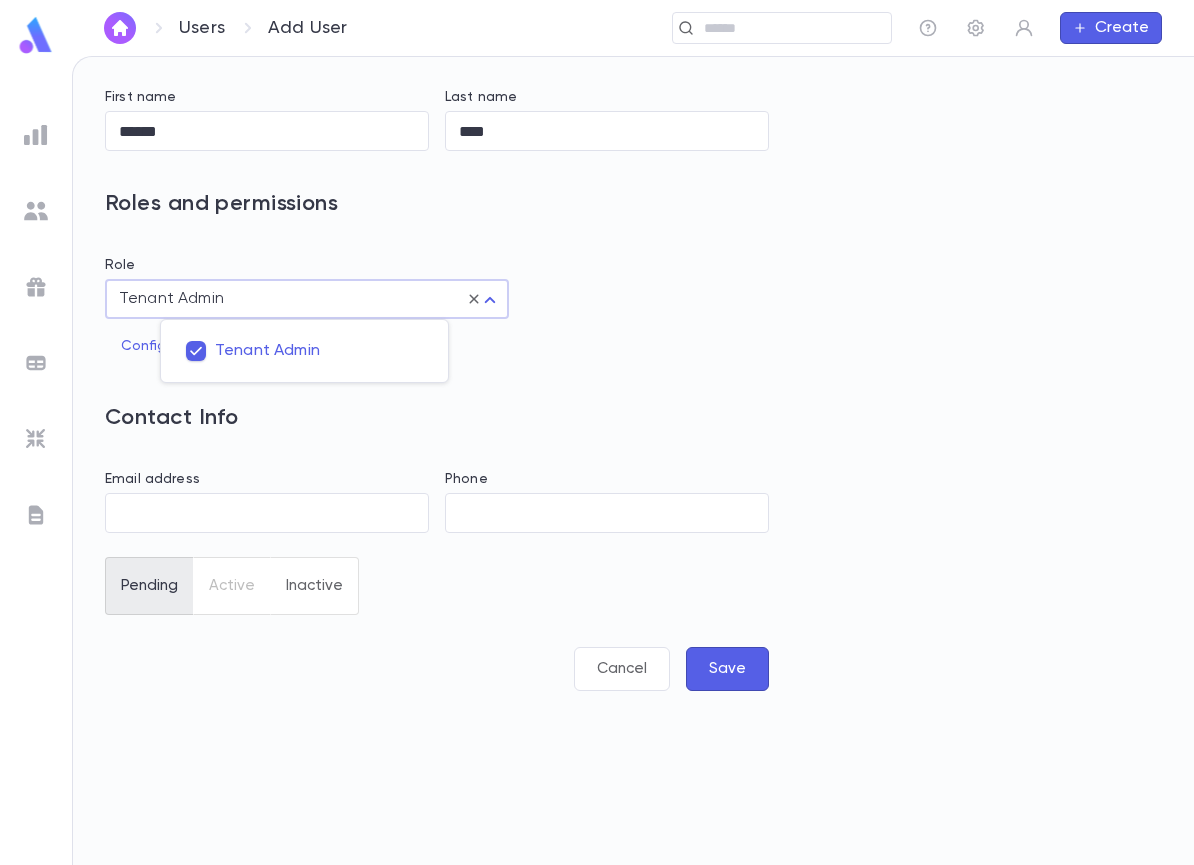 click at bounding box center [597, 432] 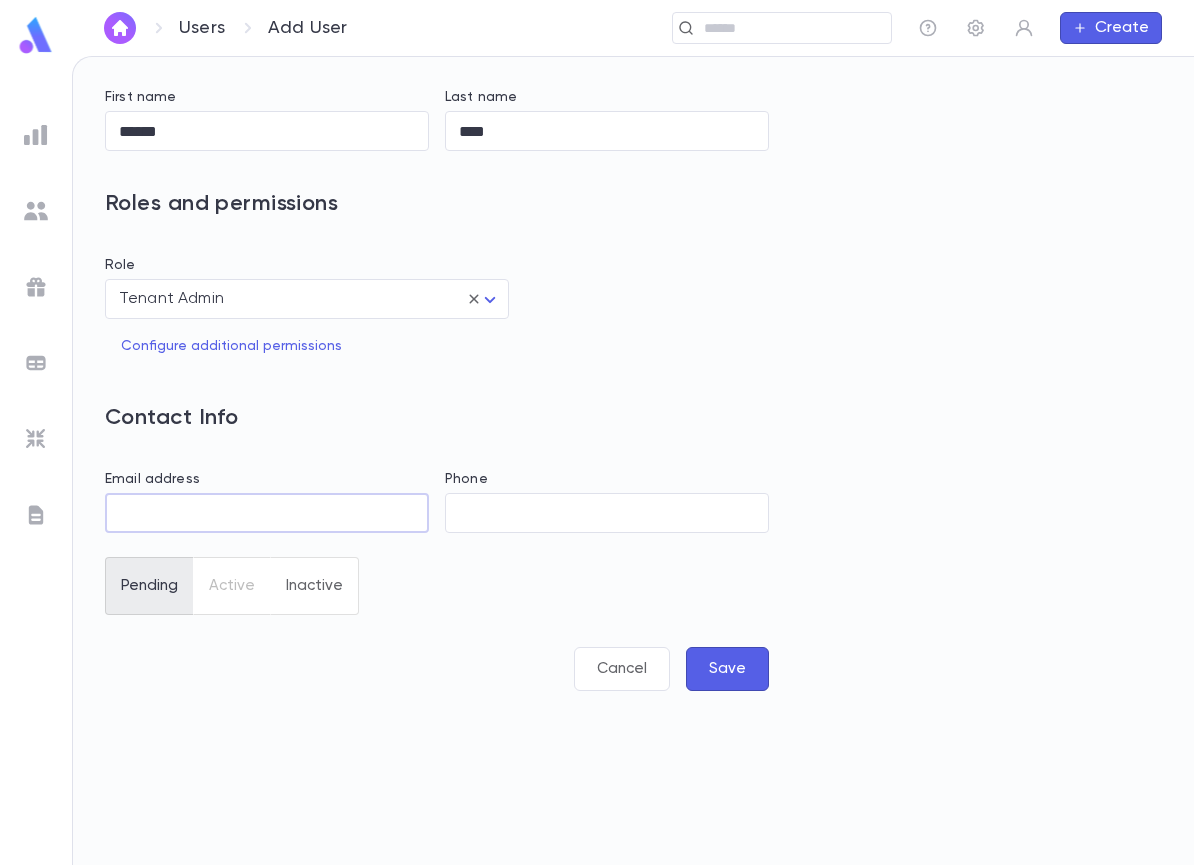 click on "Email address" at bounding box center (267, 513) 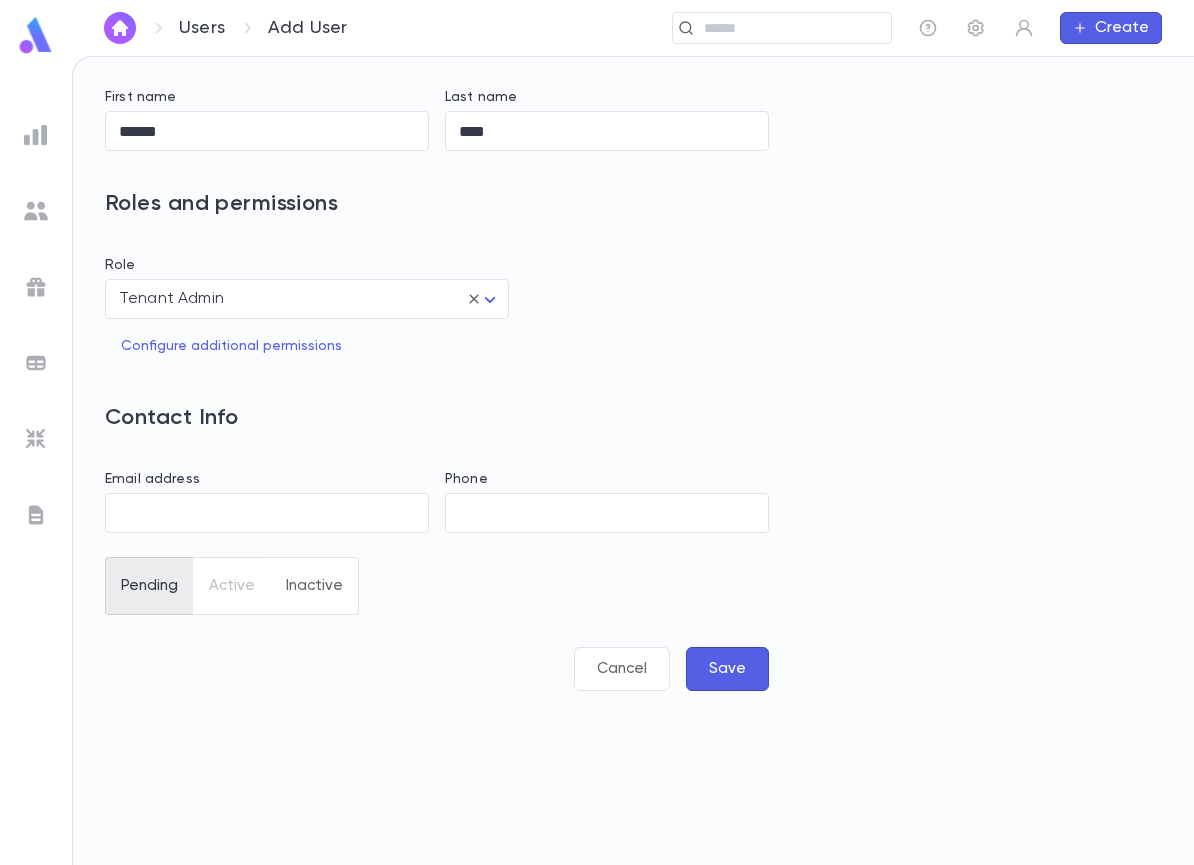 click on "First name ****** ​ Last name **** ​ Roles and permissions Role Tenant Admin ** ​ Configure additional permissions Contact Info Email address ​ Phone ​ Pending Active Inactive Cancel Save" at bounding box center [633, 477] 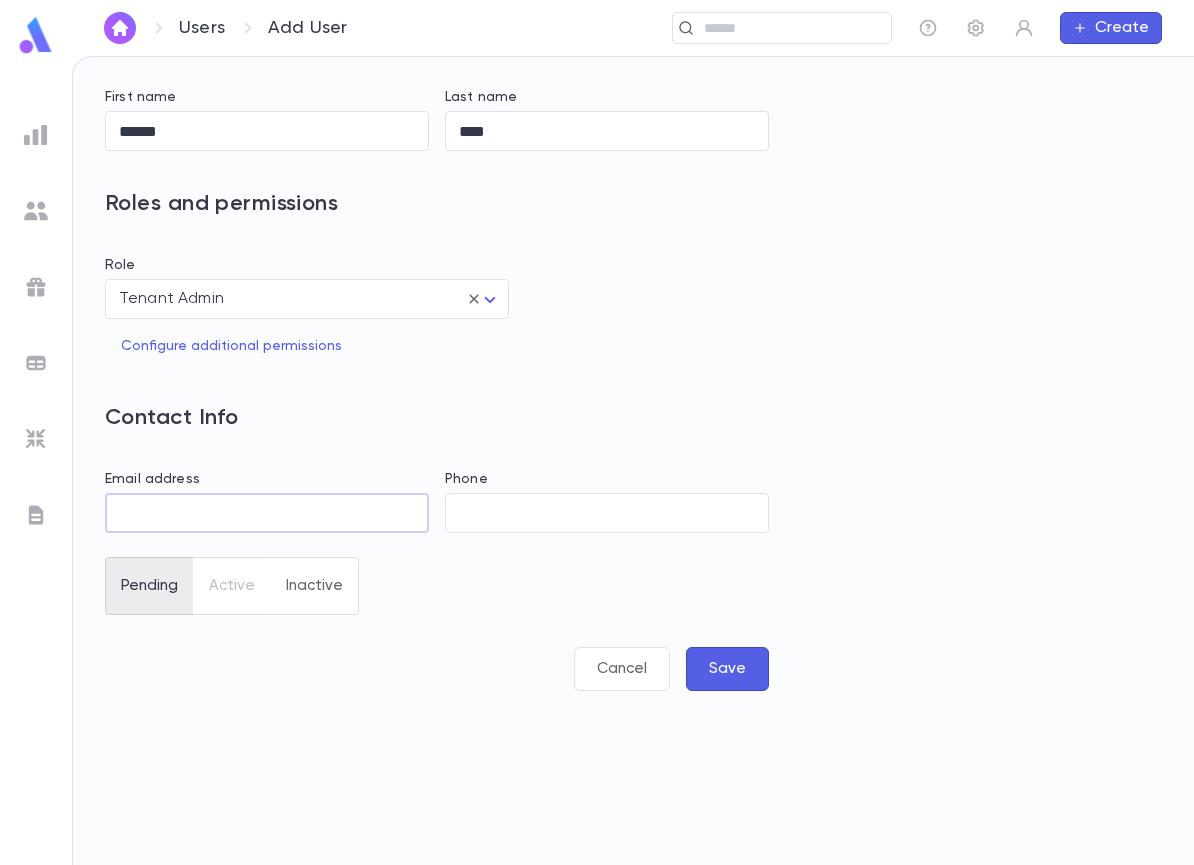 click on "Email address" at bounding box center [267, 513] 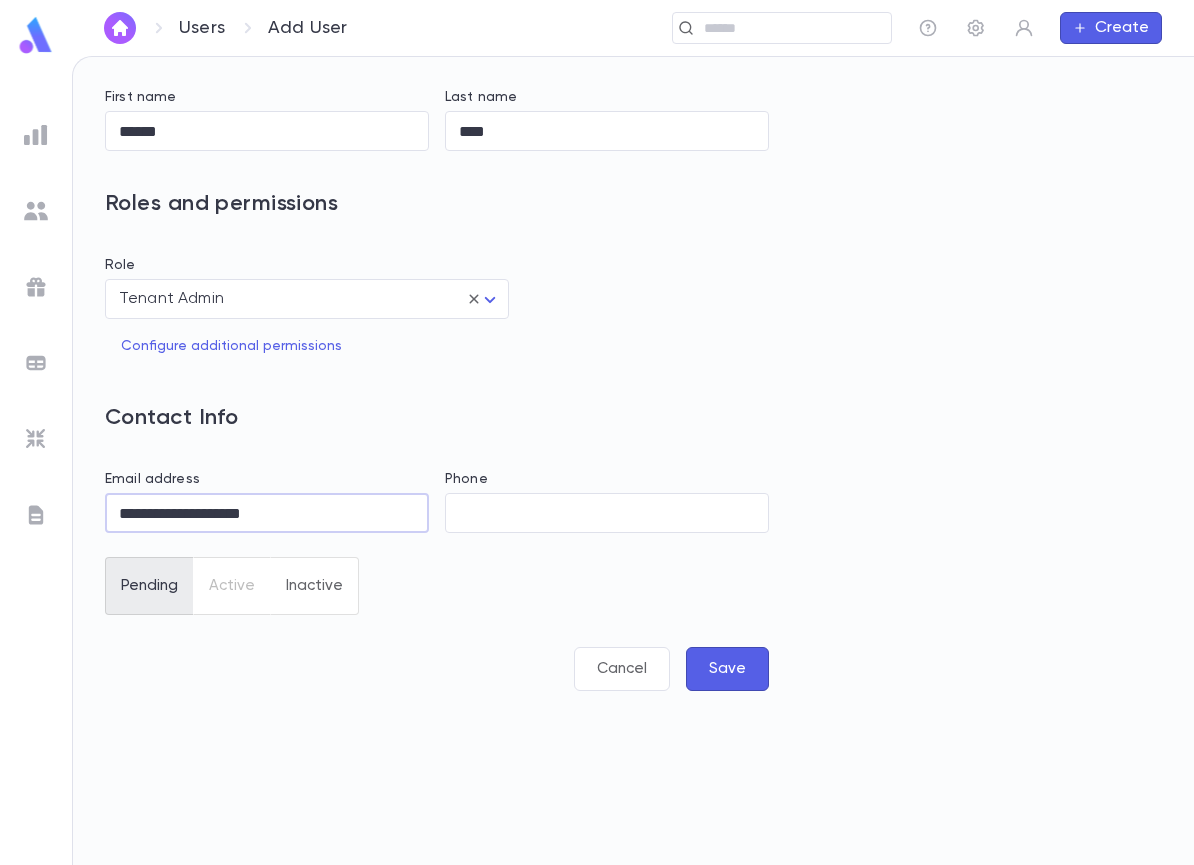 type on "**********" 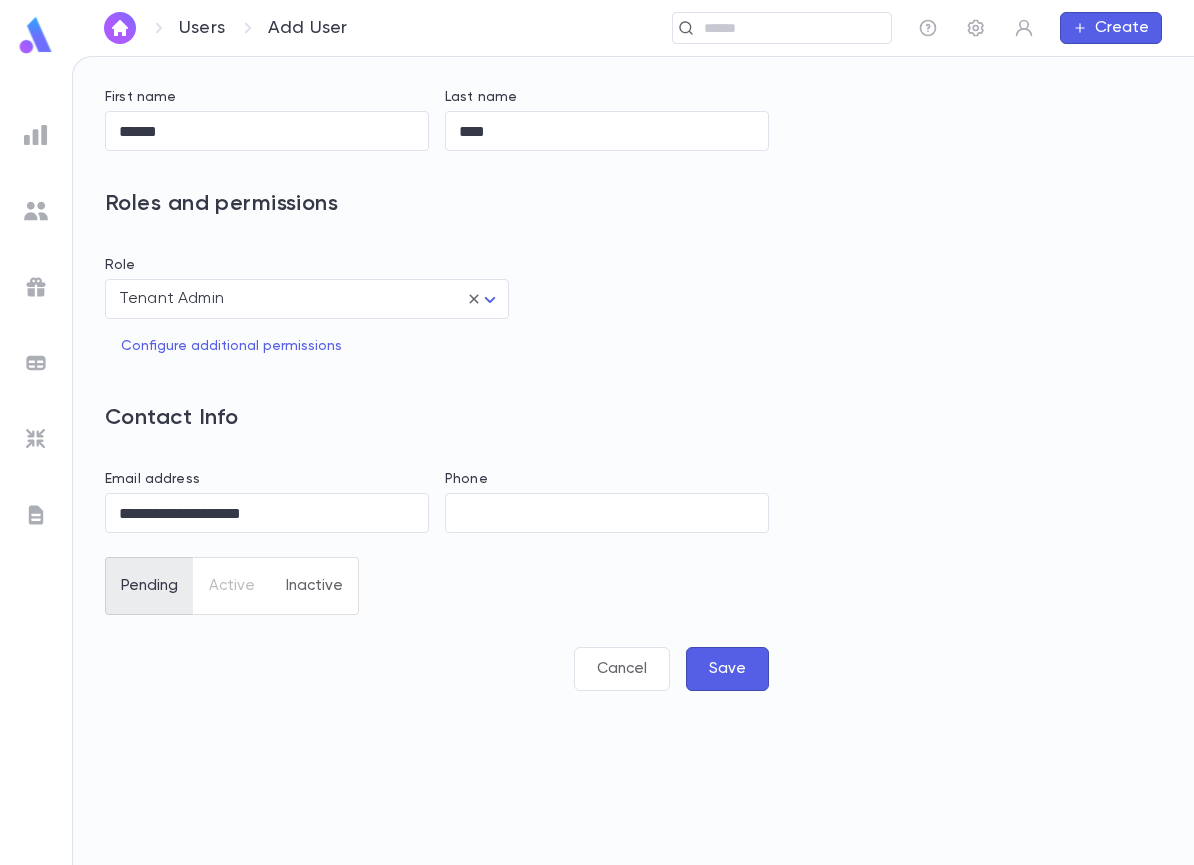 click on "Save" at bounding box center (727, 669) 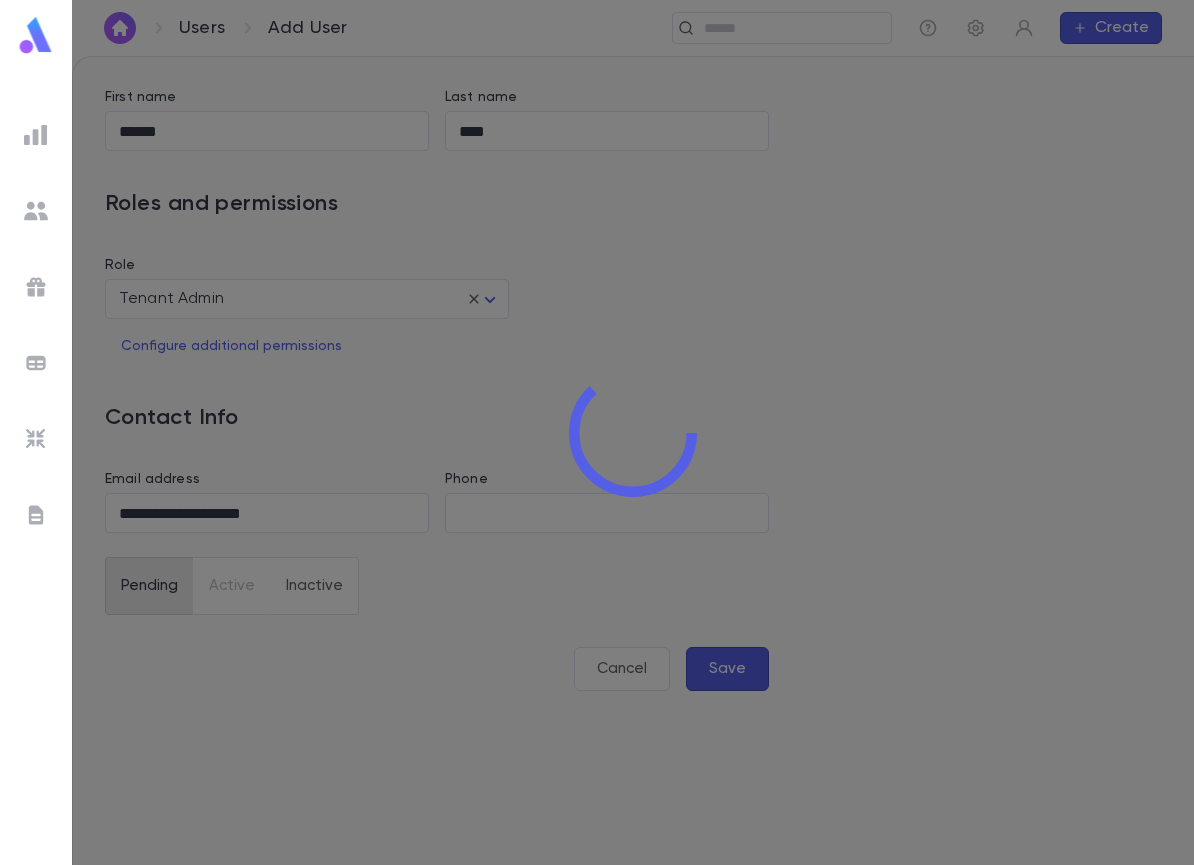 type 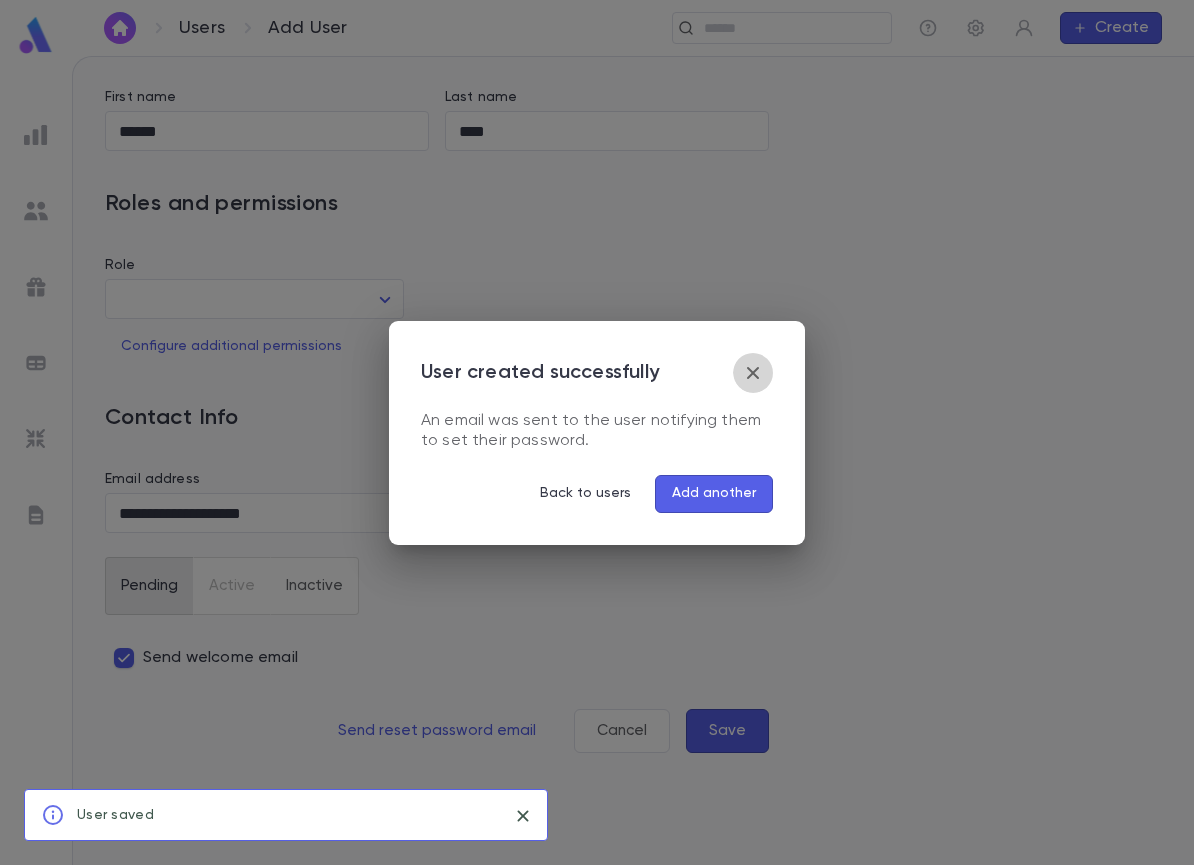 click at bounding box center (753, 373) 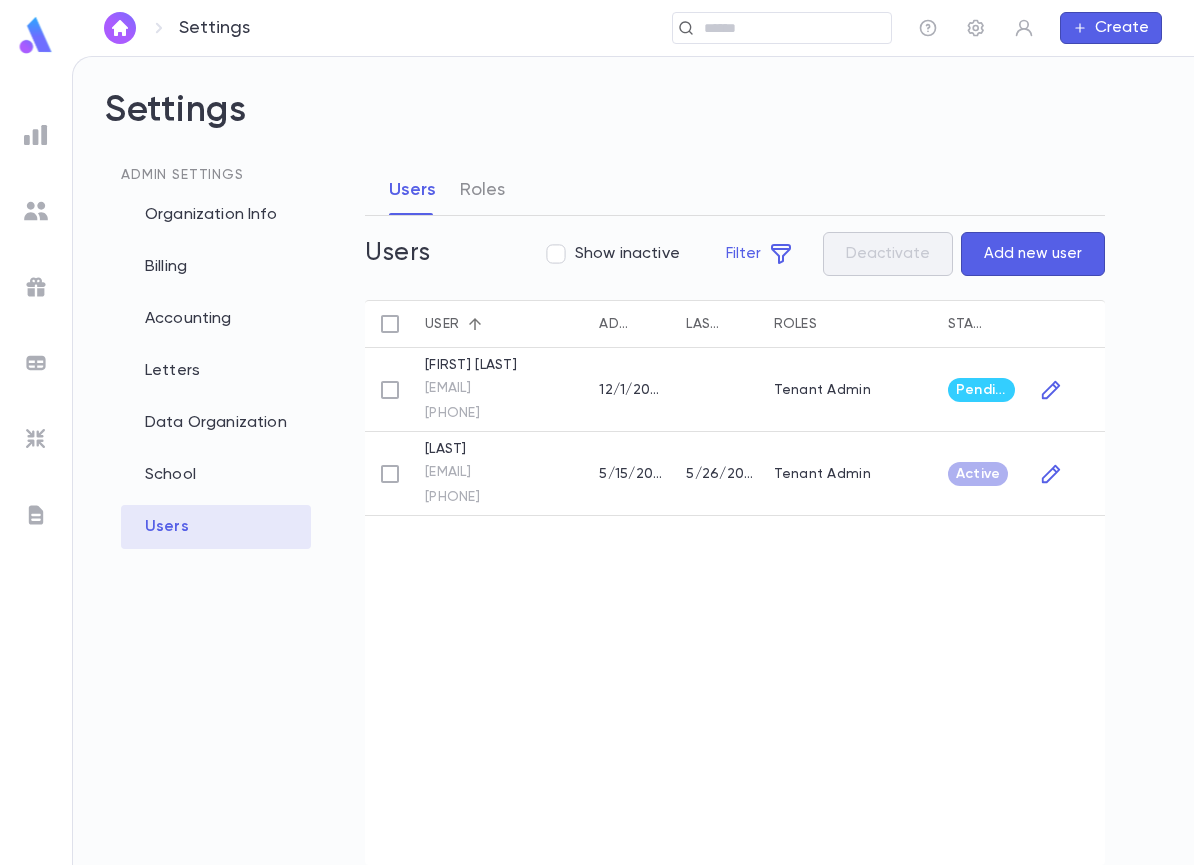 click at bounding box center [36, 35] 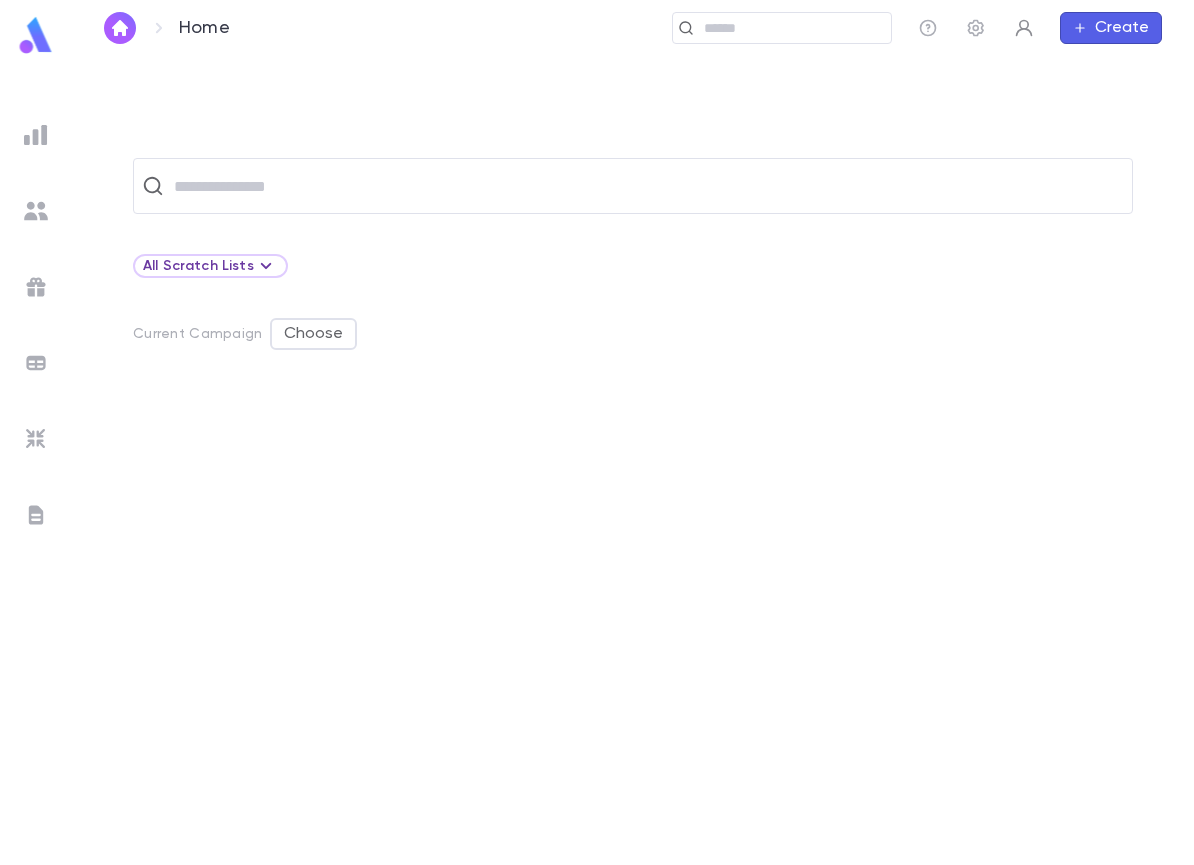 click 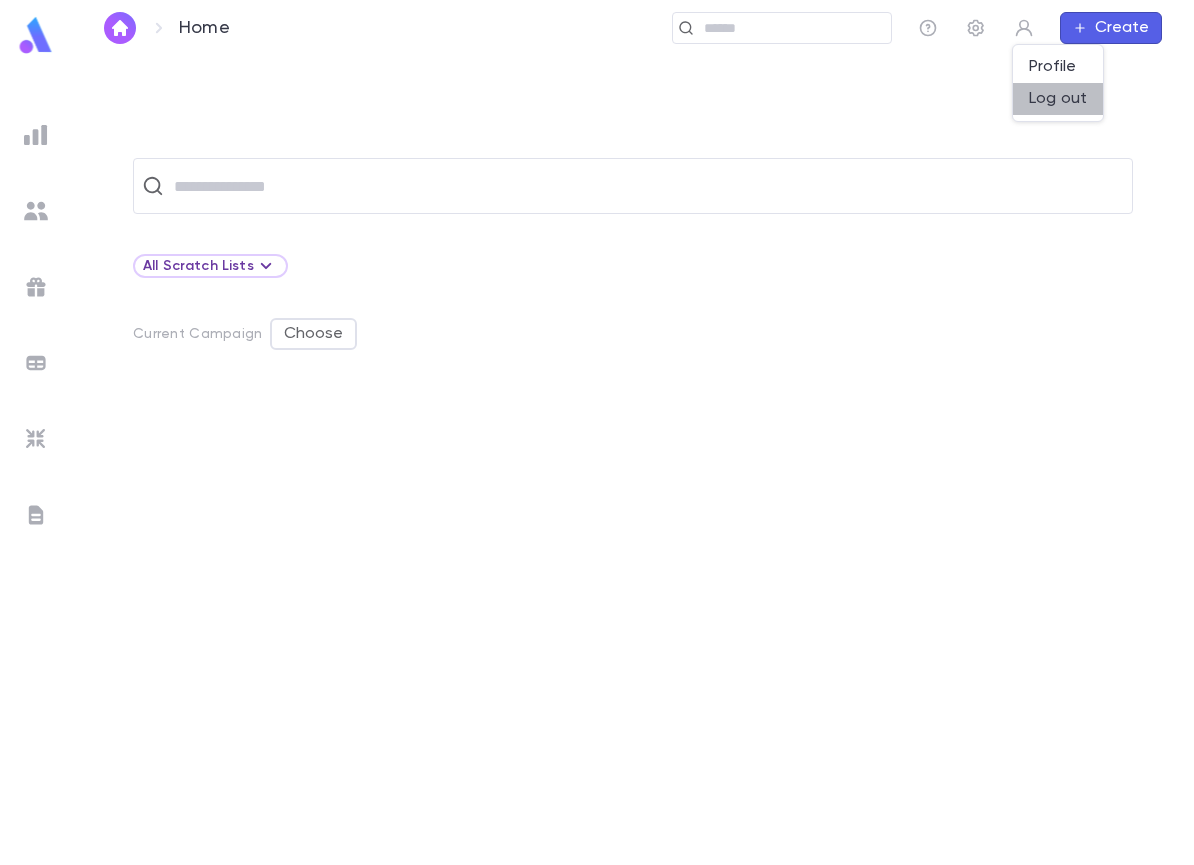 click on "Log out" at bounding box center (1058, 99) 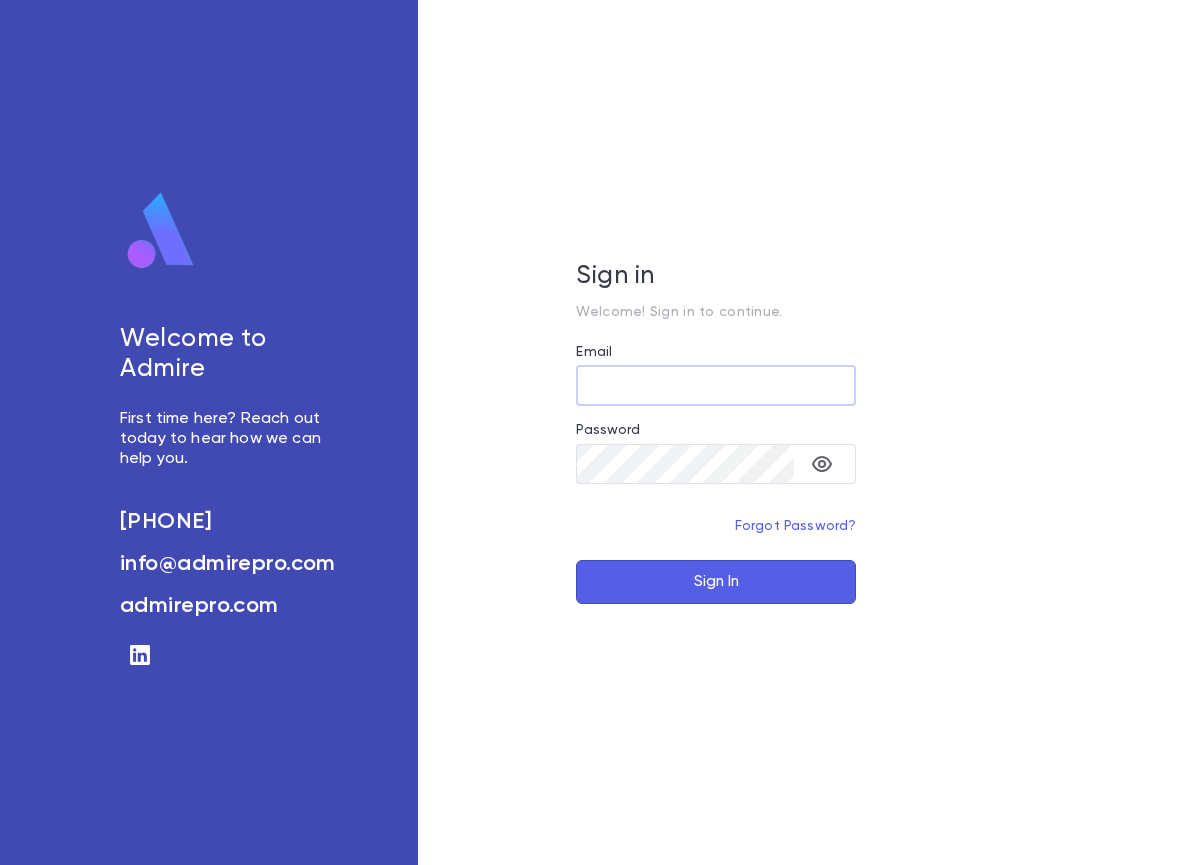 scroll, scrollTop: 0, scrollLeft: 0, axis: both 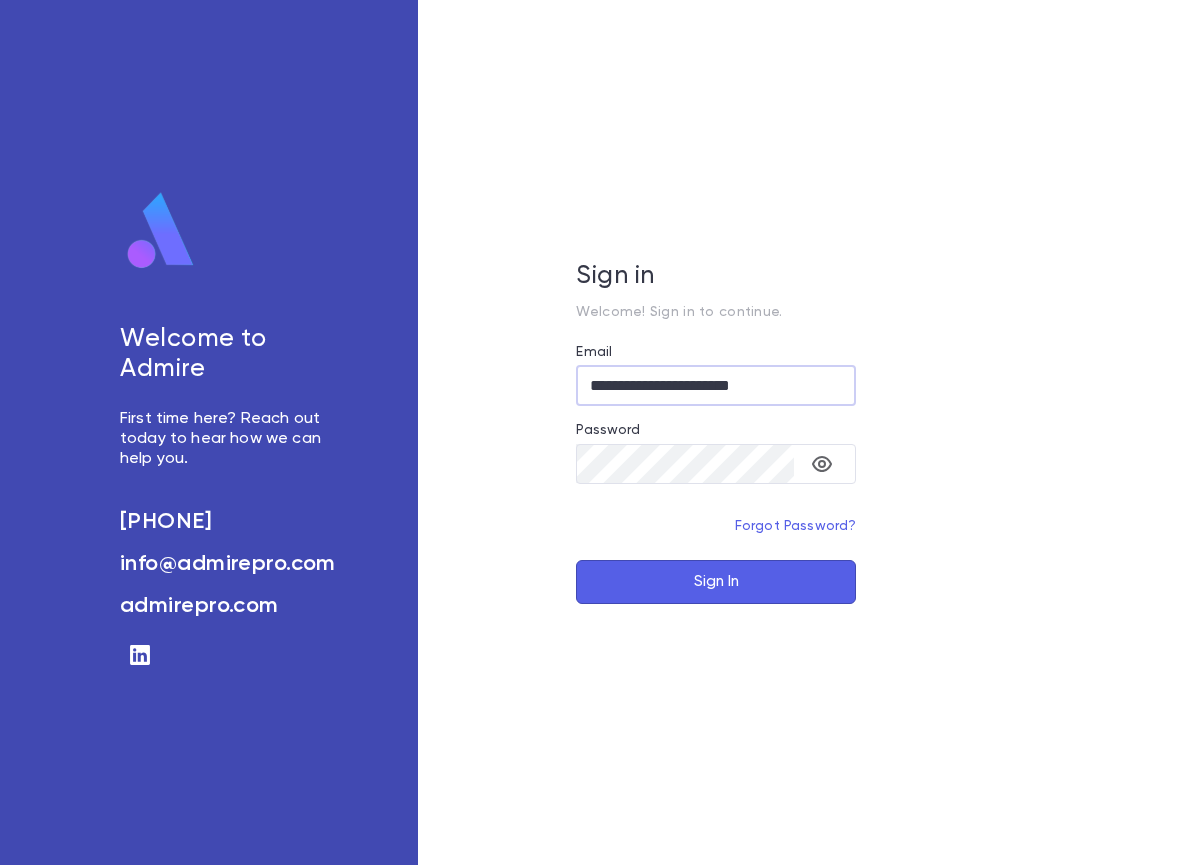 click on "Sign In" at bounding box center [716, 582] 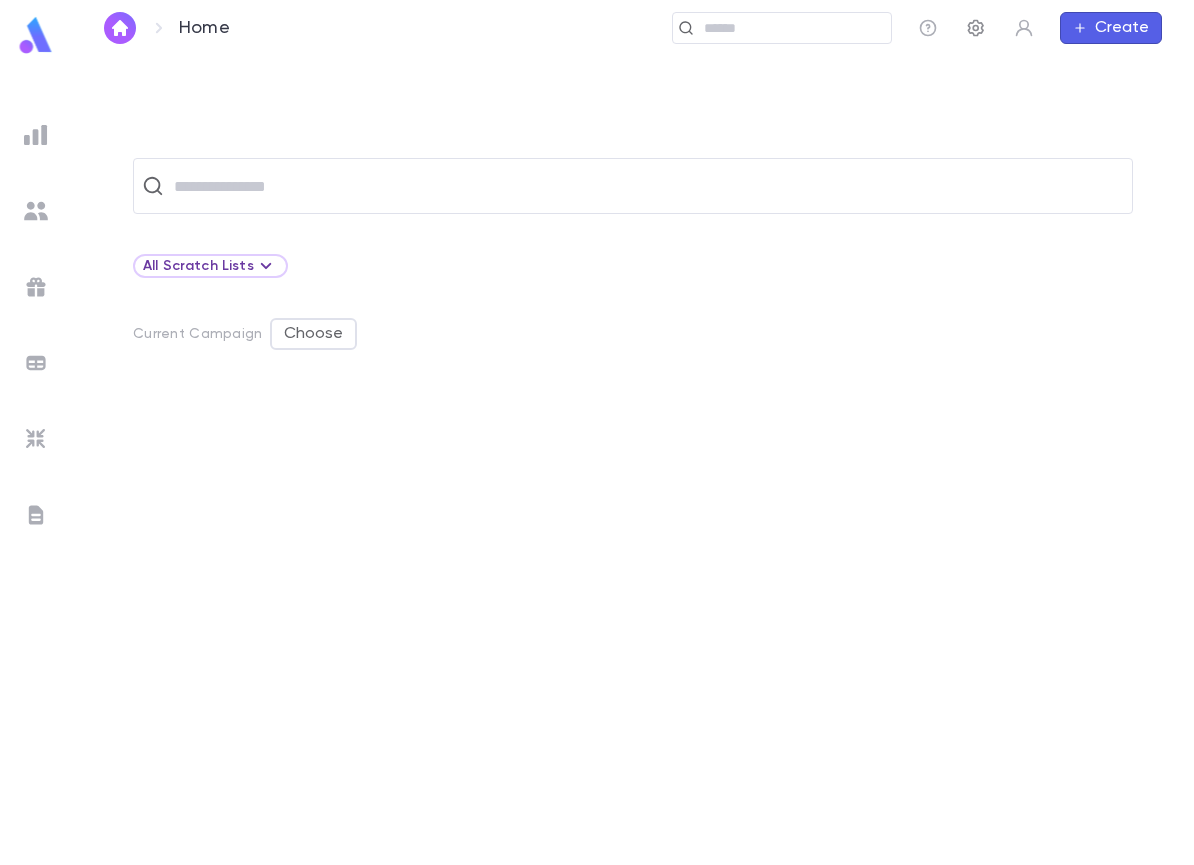 click 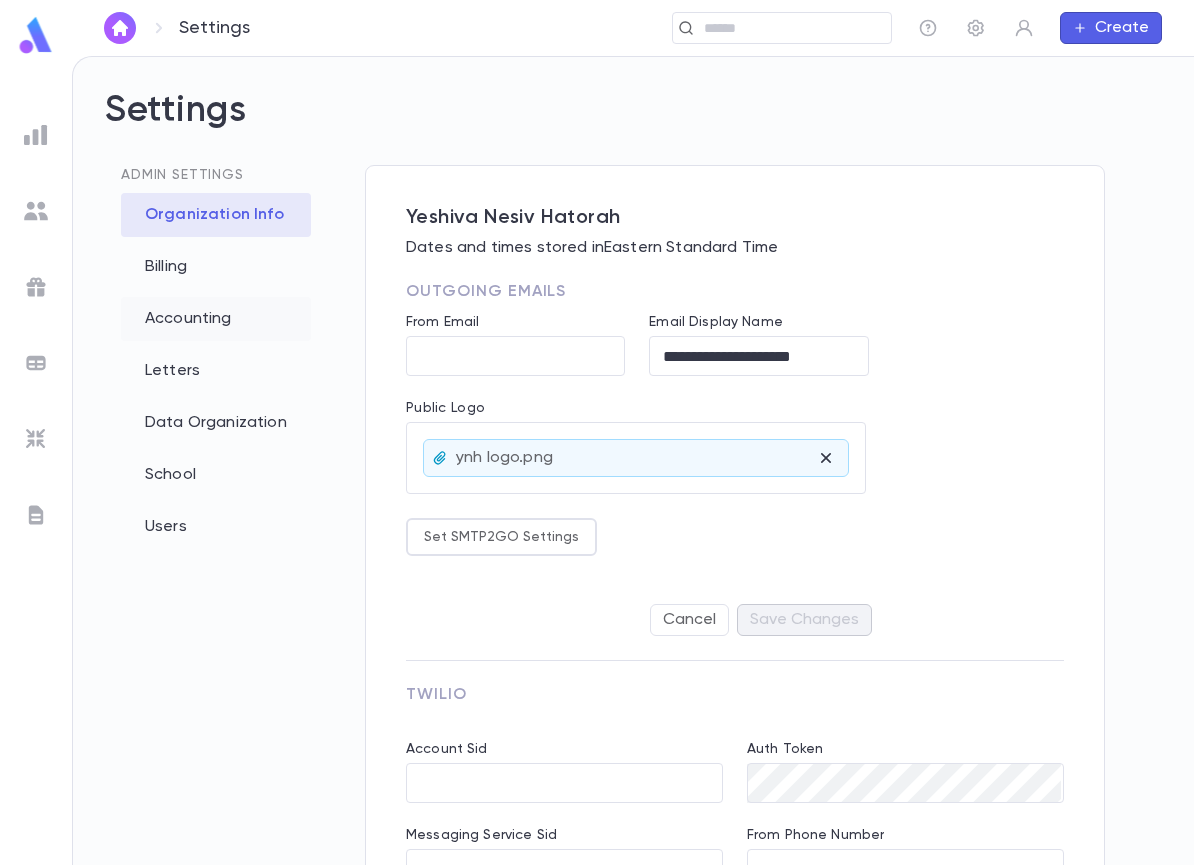 type 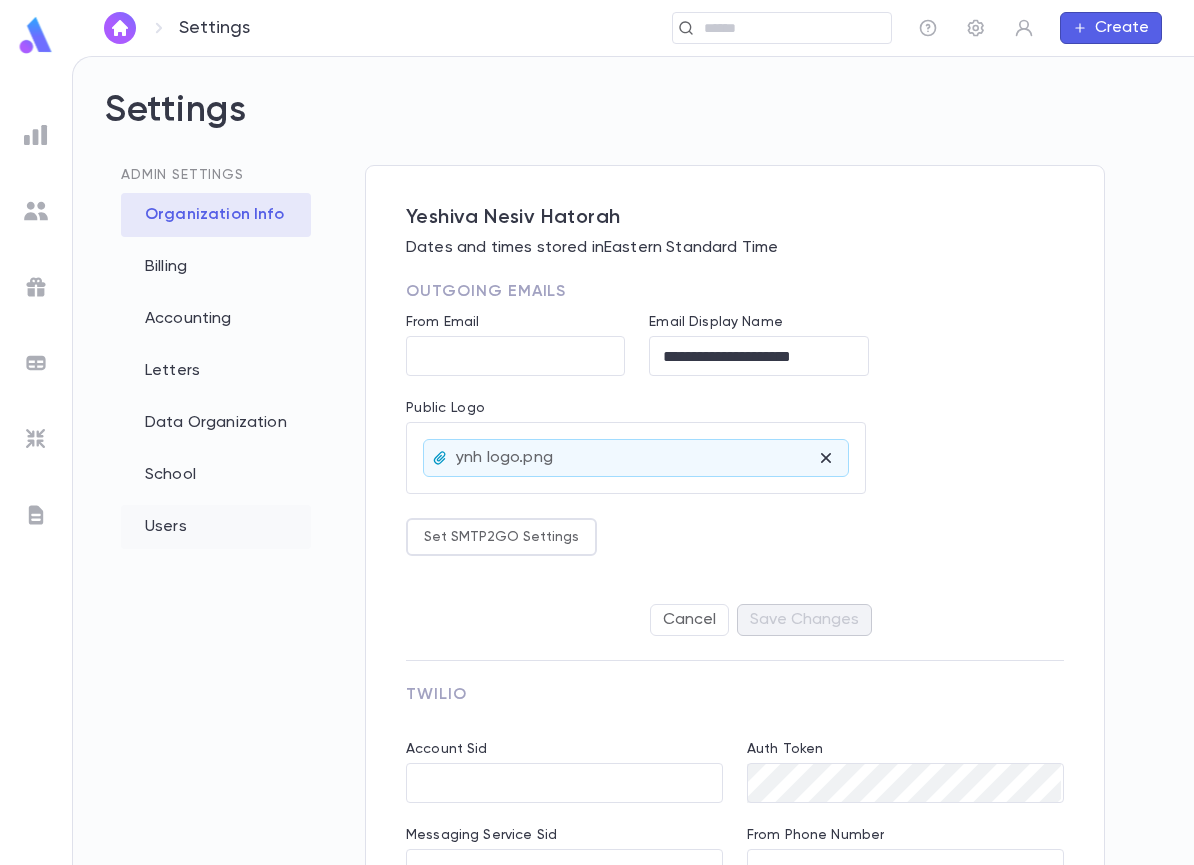 click on "Users" at bounding box center [216, 527] 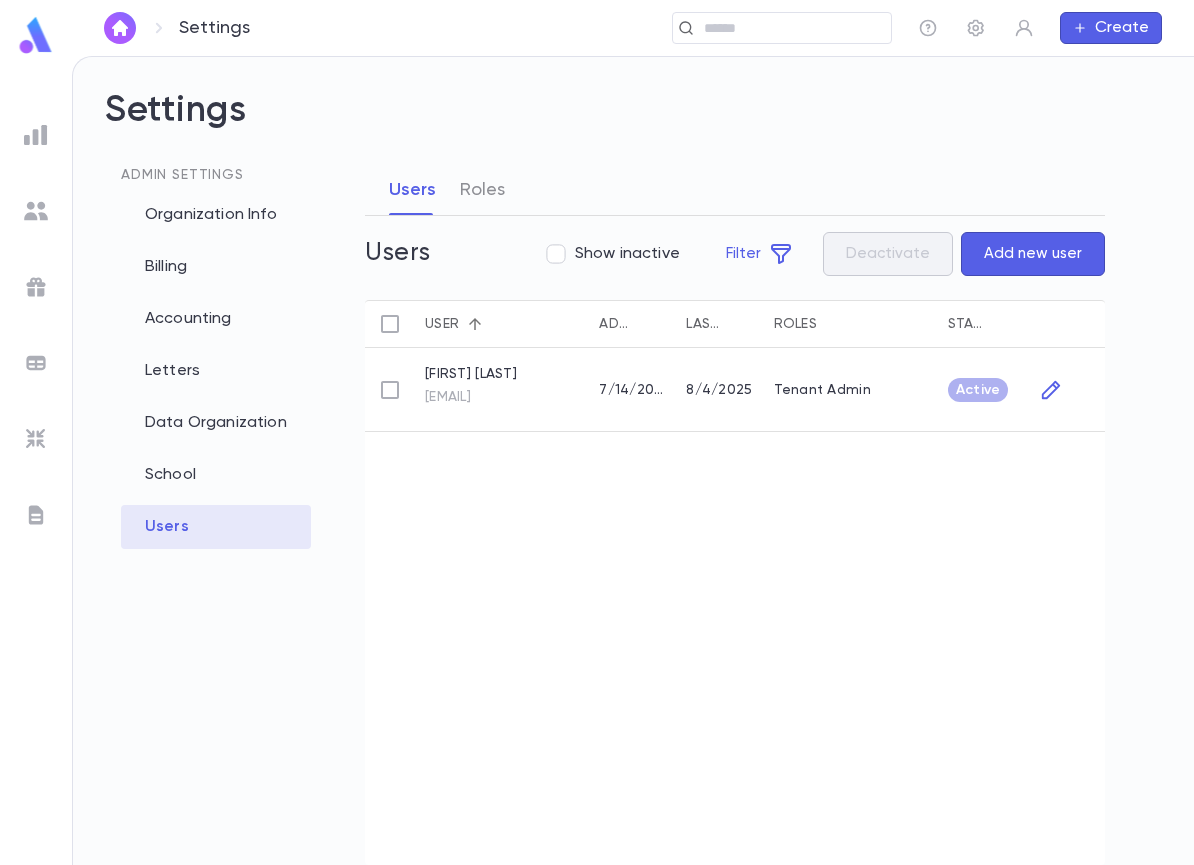 click on "Add new user" at bounding box center (1033, 254) 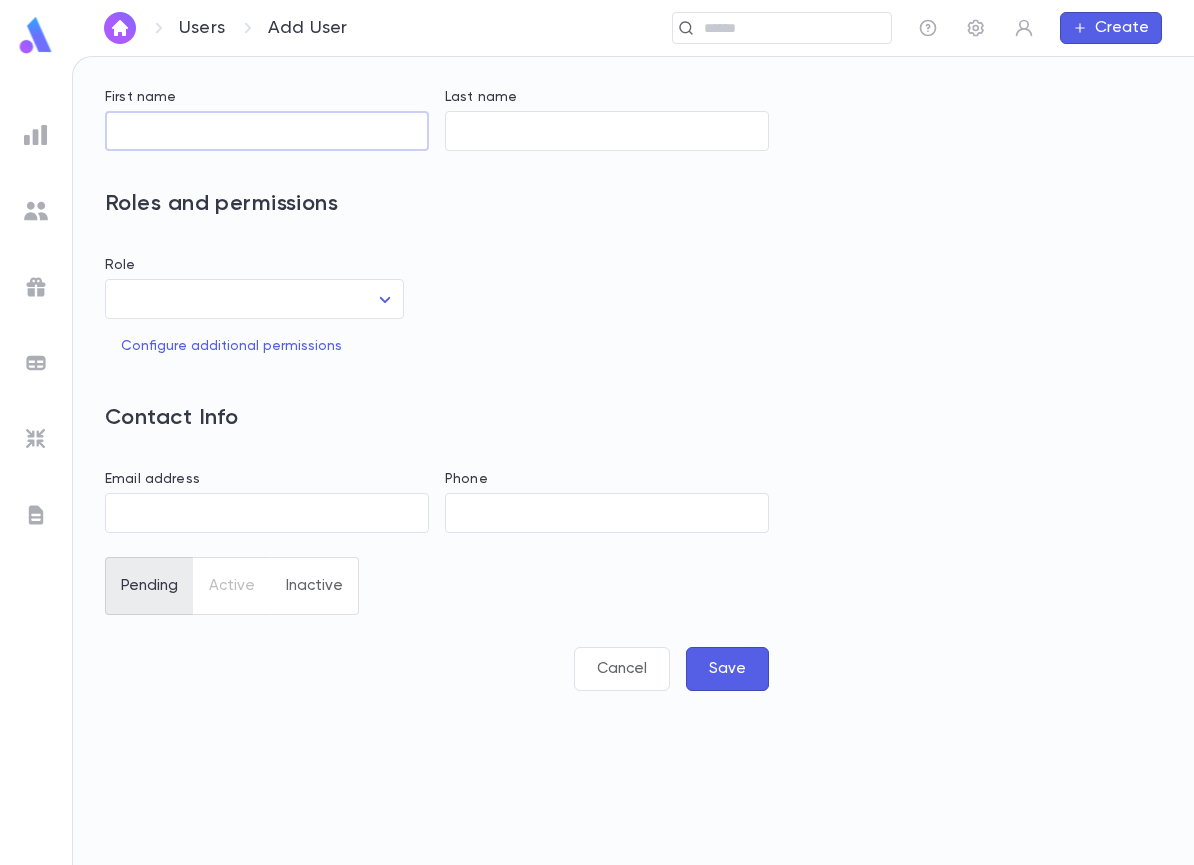 click on "First name" at bounding box center [267, 131] 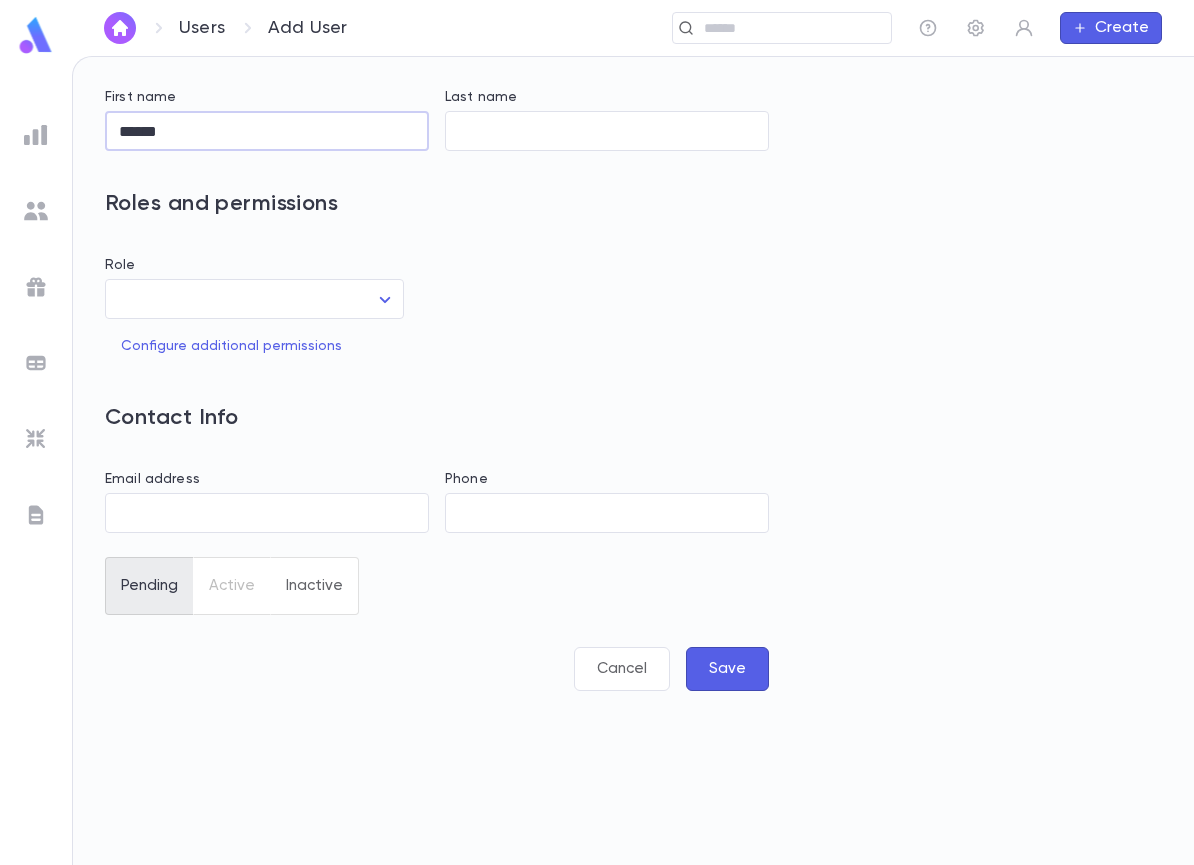 type on "******" 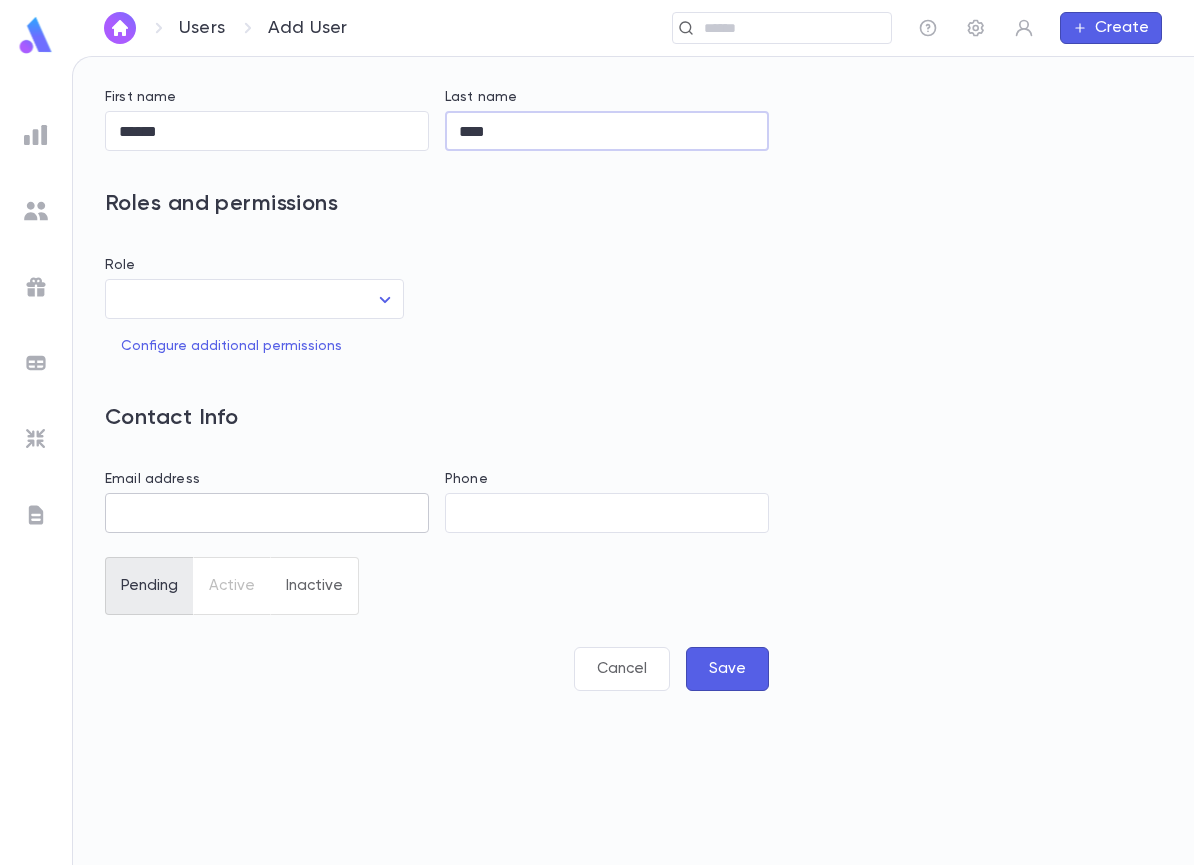type on "****" 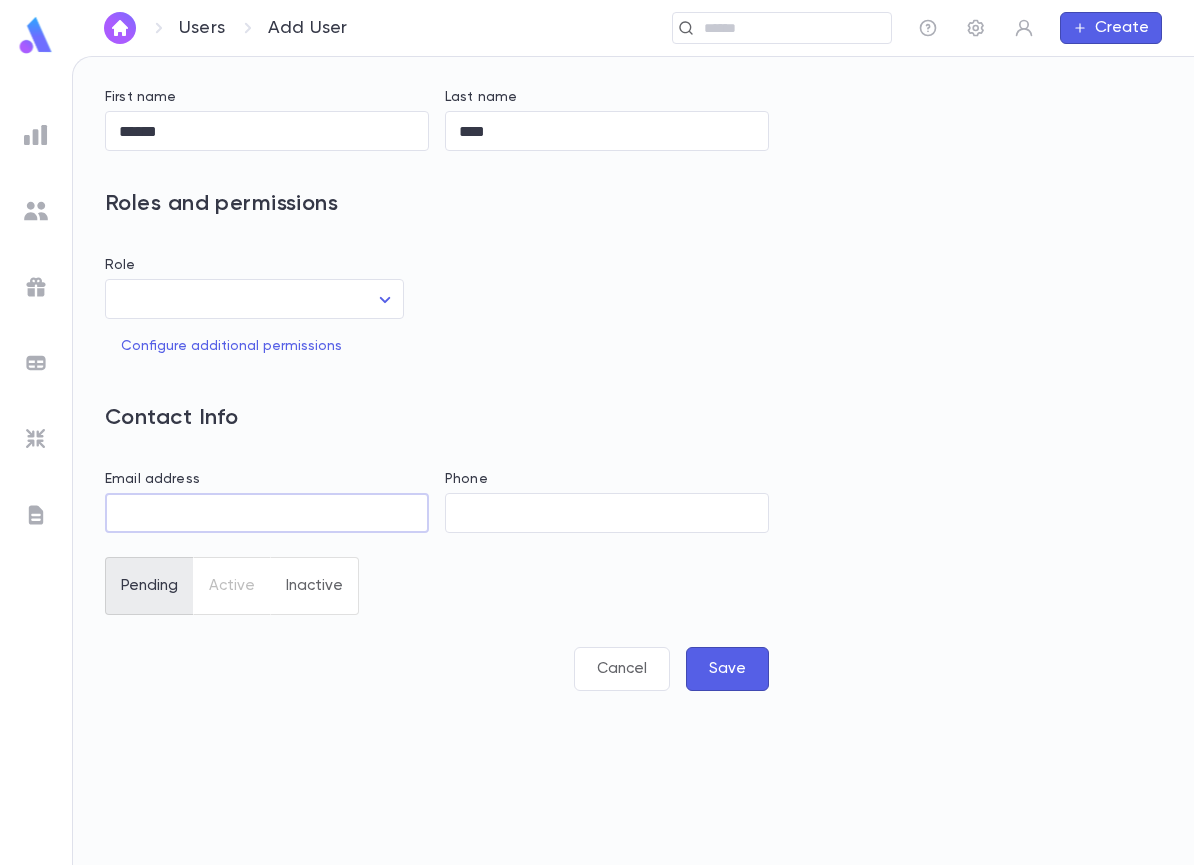 click on "Email address" at bounding box center [267, 513] 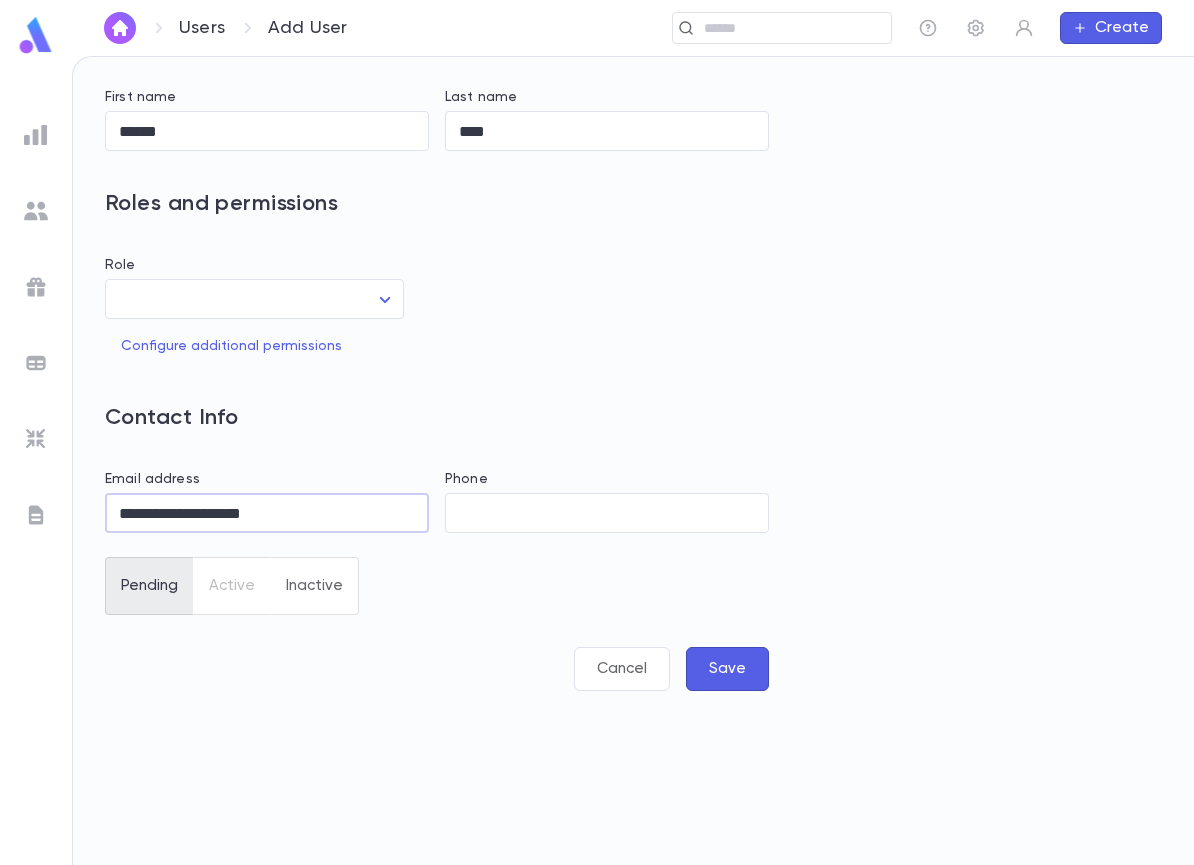 type on "**********" 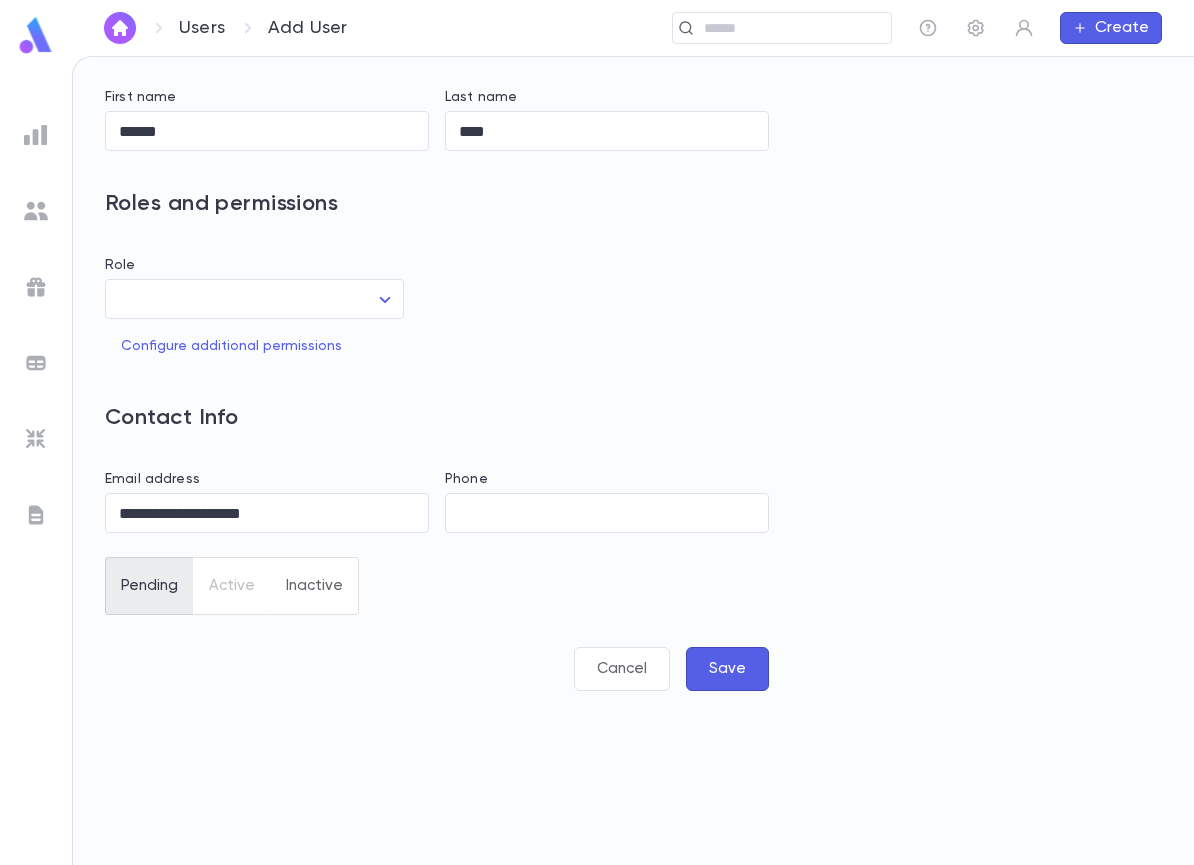 click on "Save" at bounding box center [727, 669] 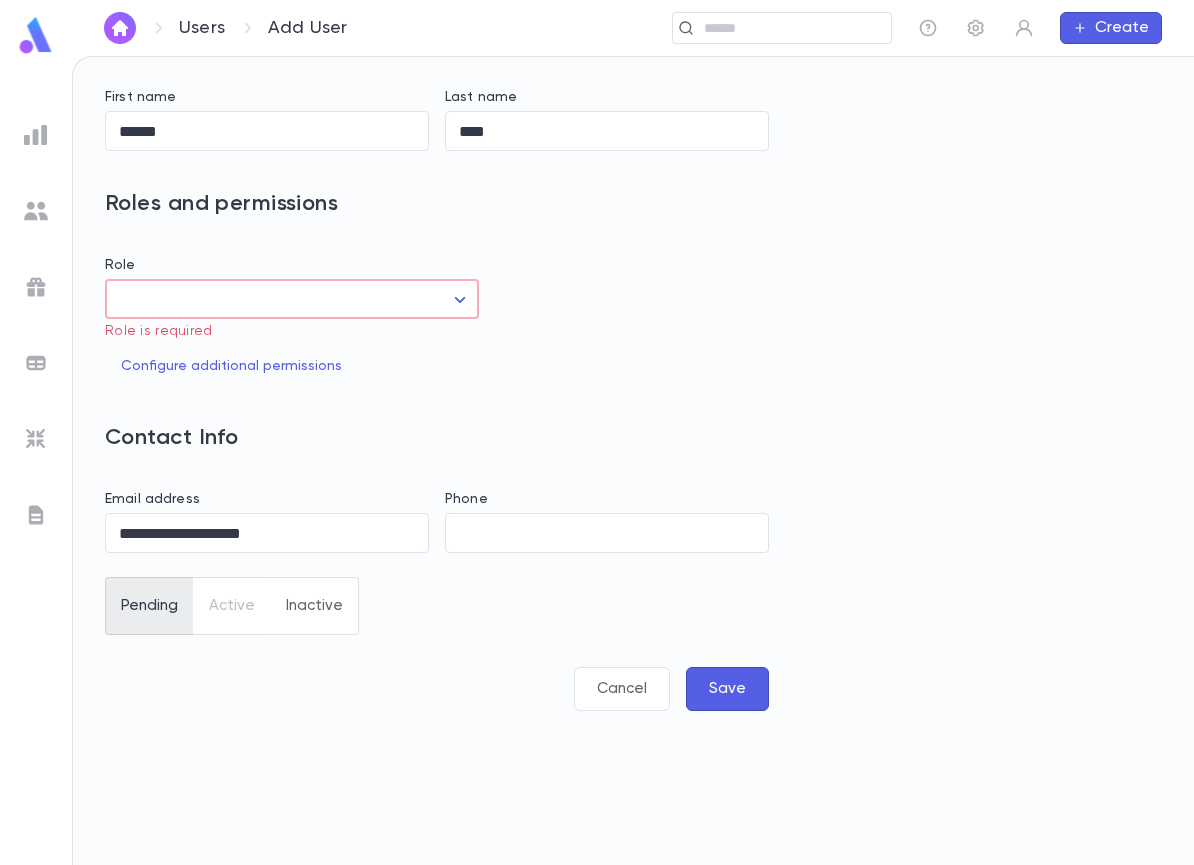 click on "**********" at bounding box center (597, 460) 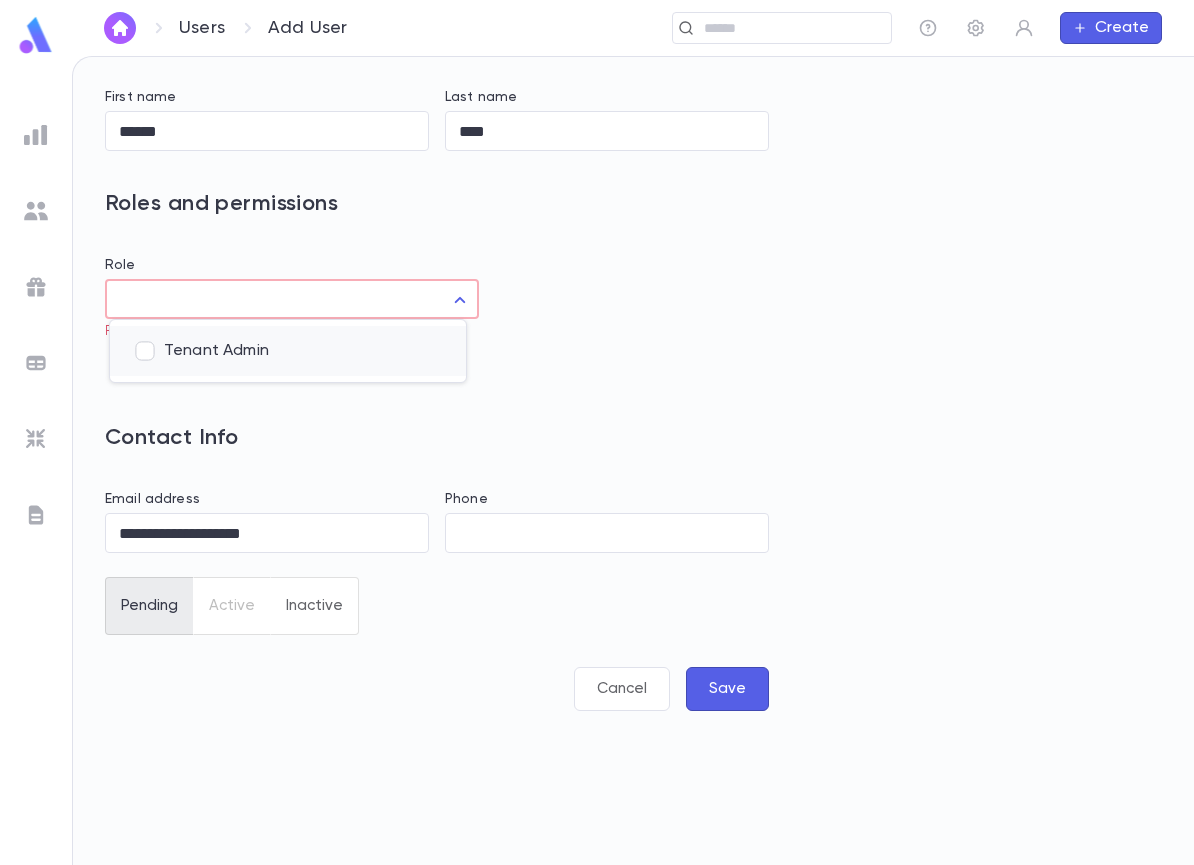 click on "Tenant Admin" at bounding box center [307, 351] 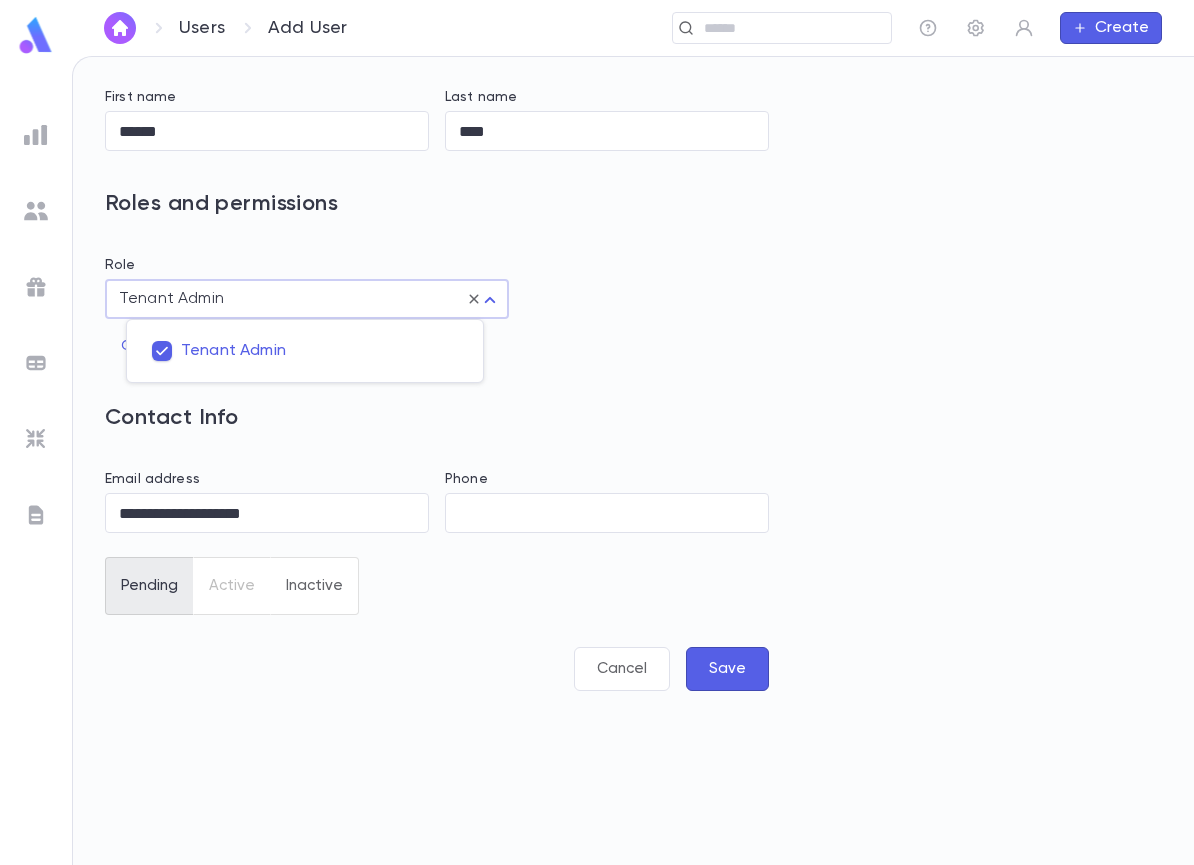 click at bounding box center [597, 432] 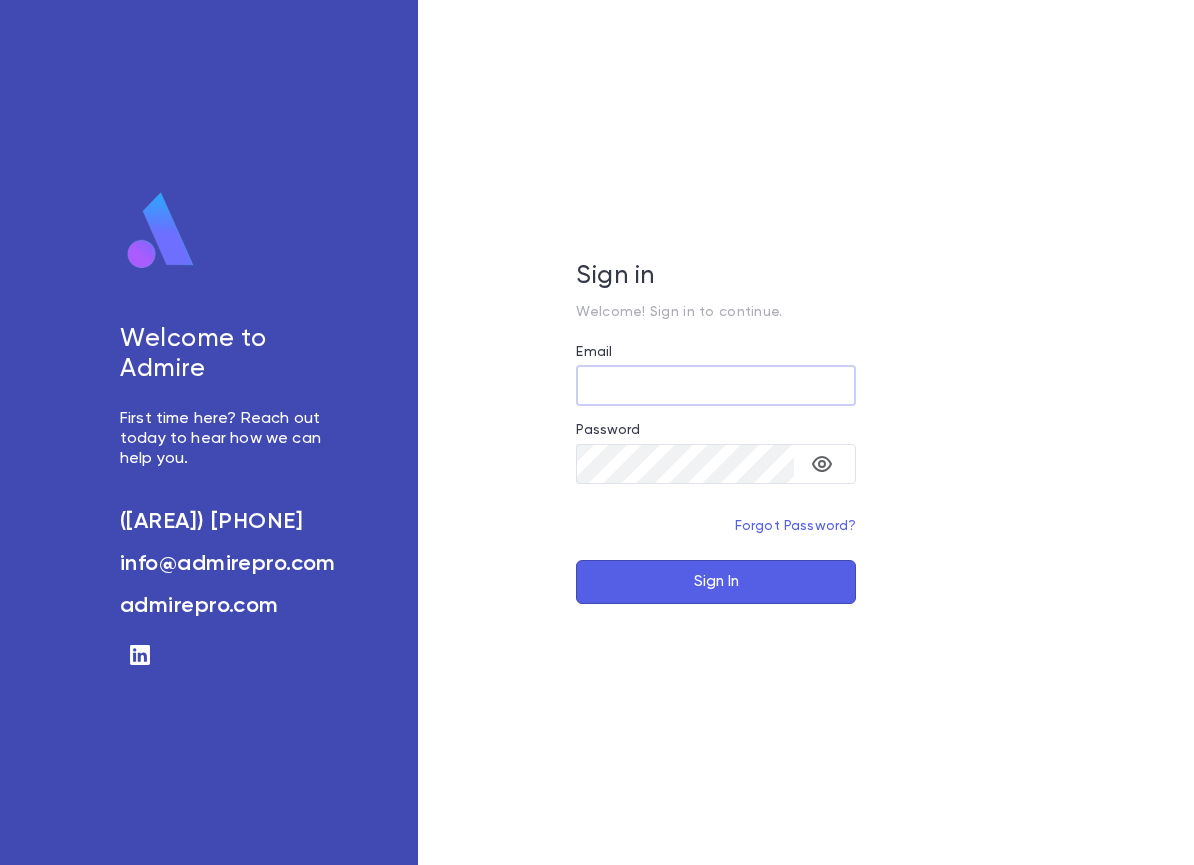 scroll, scrollTop: 0, scrollLeft: 0, axis: both 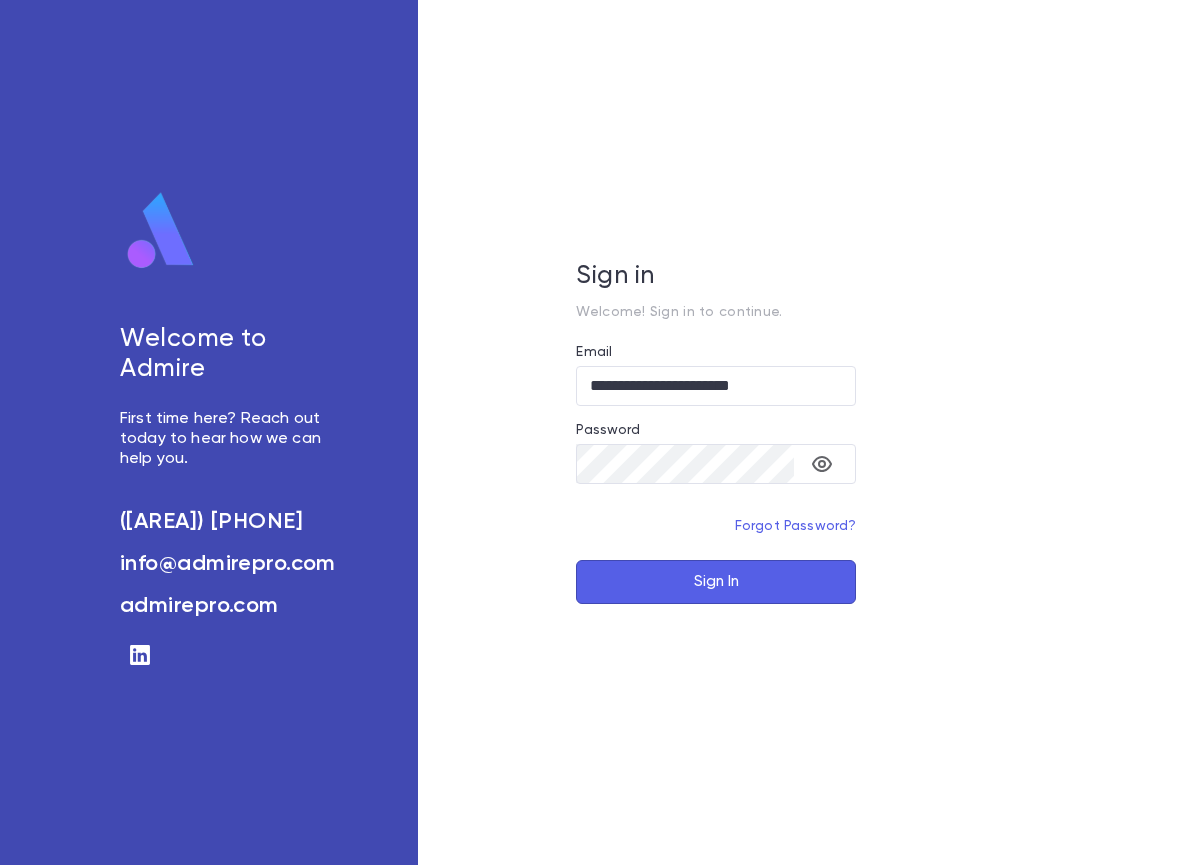 click on "Sign In" at bounding box center (716, 582) 